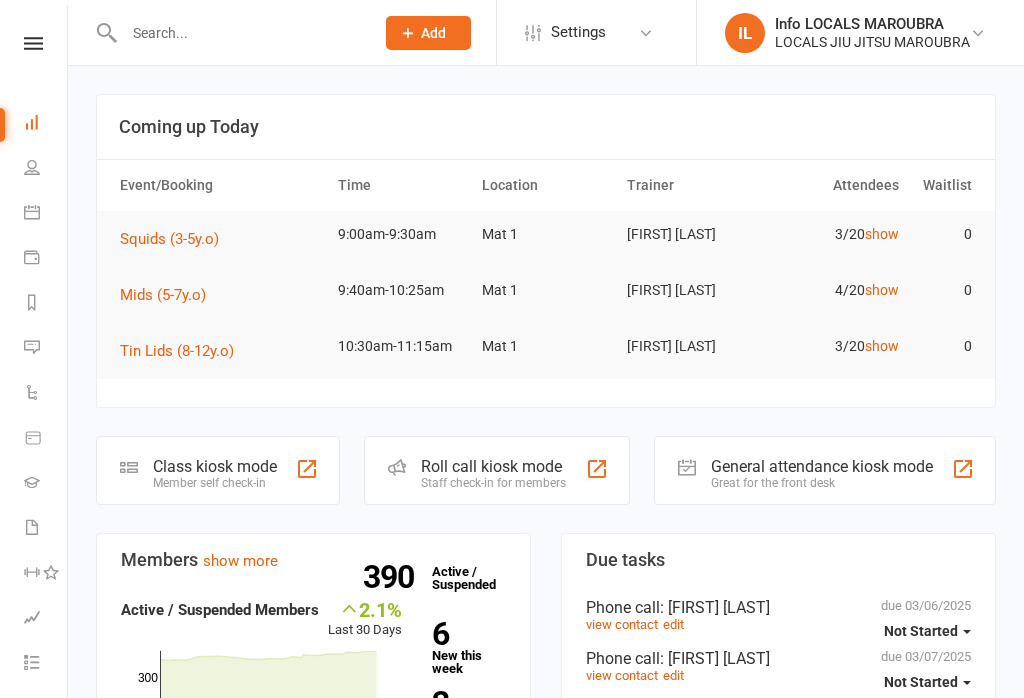 scroll, scrollTop: 0, scrollLeft: 0, axis: both 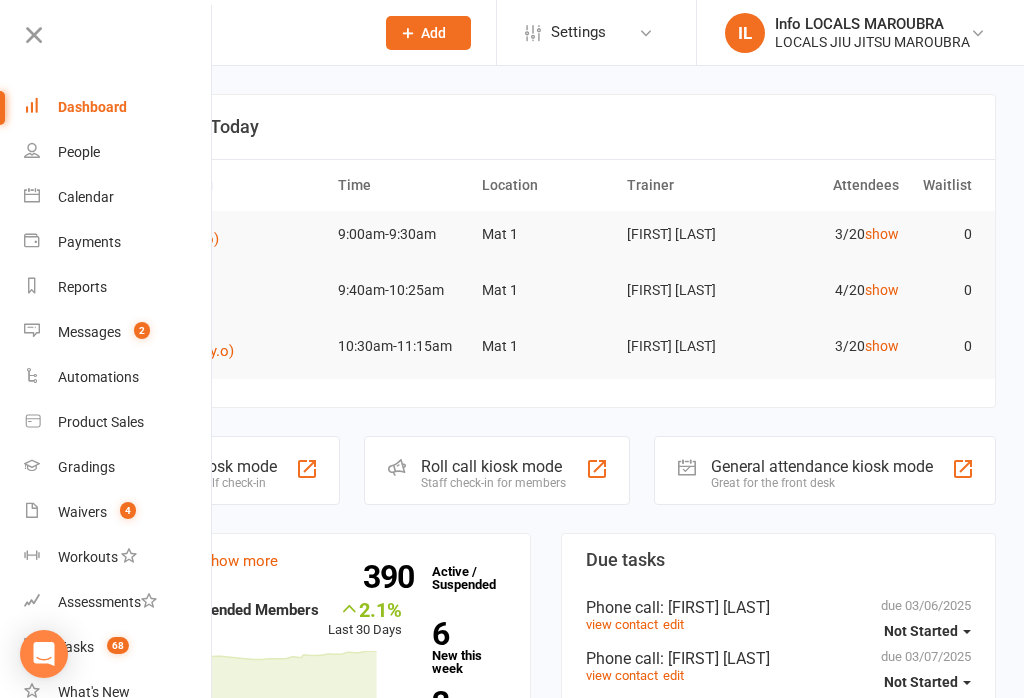 click on "Calendar" at bounding box center [118, 197] 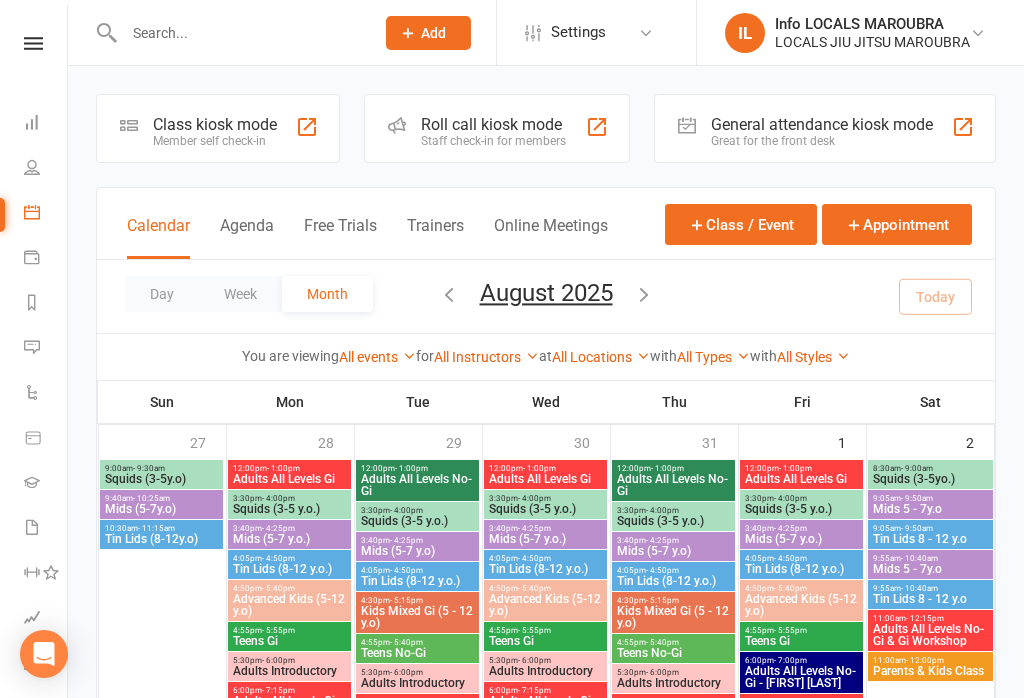 click on "Member self check-in" at bounding box center (215, 141) 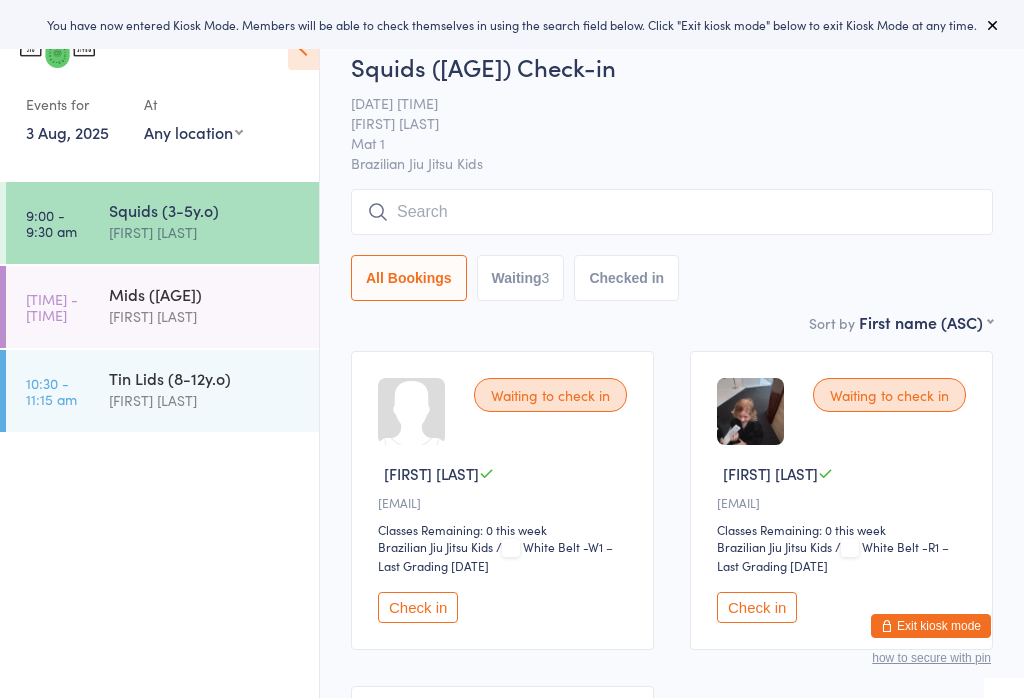 scroll, scrollTop: 0, scrollLeft: 0, axis: both 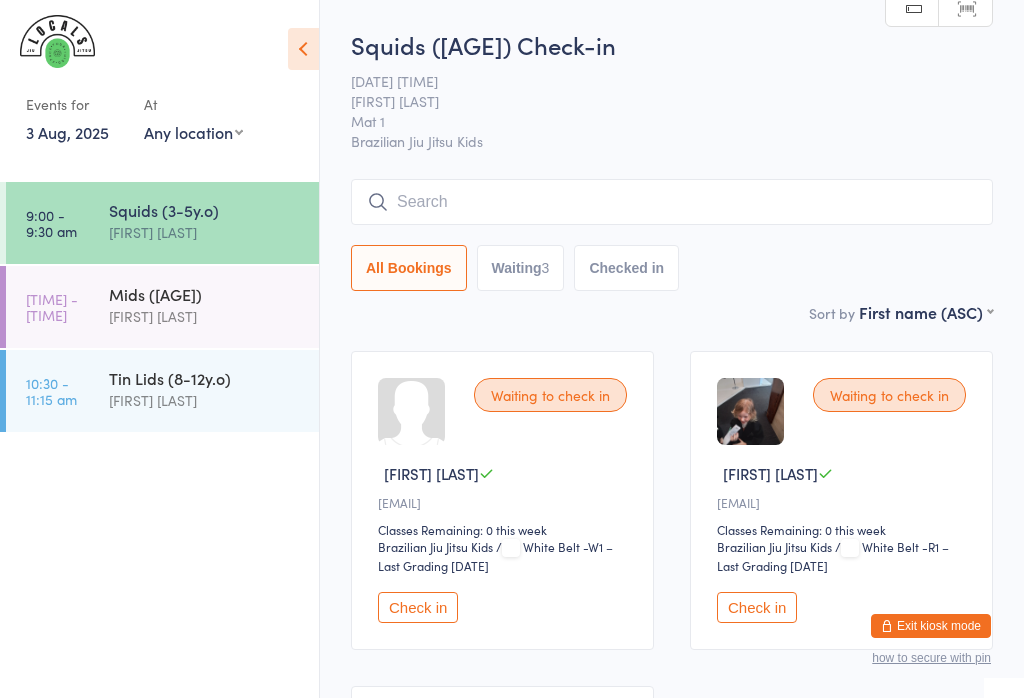 click on "[FIRST] [LAST]" at bounding box center (205, 316) 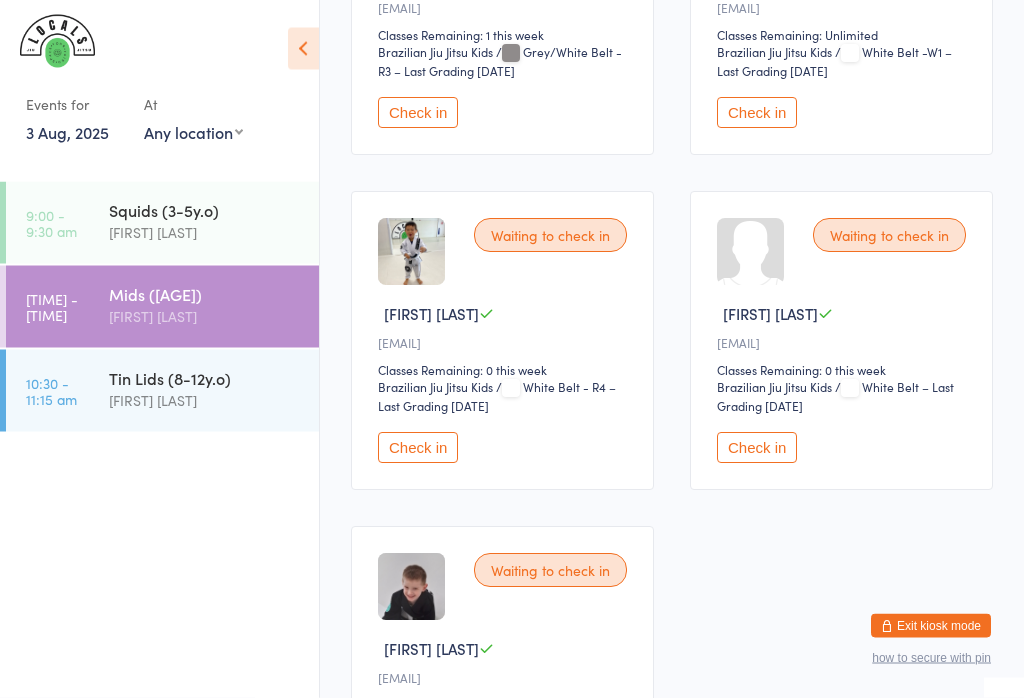 scroll, scrollTop: 495, scrollLeft: 0, axis: vertical 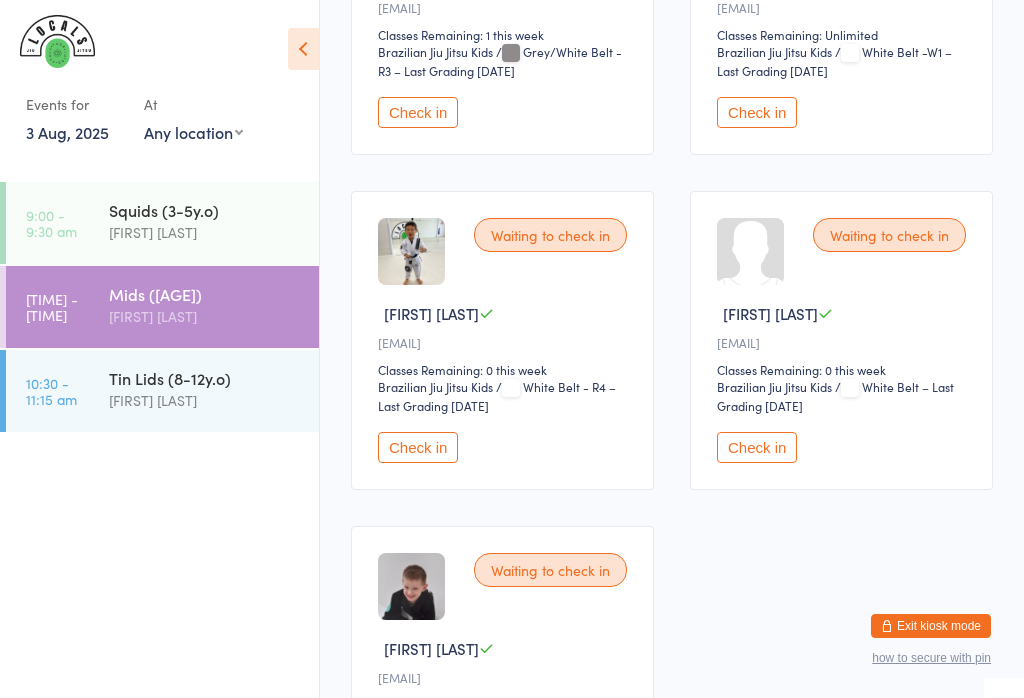click on "Check in" at bounding box center (757, 447) 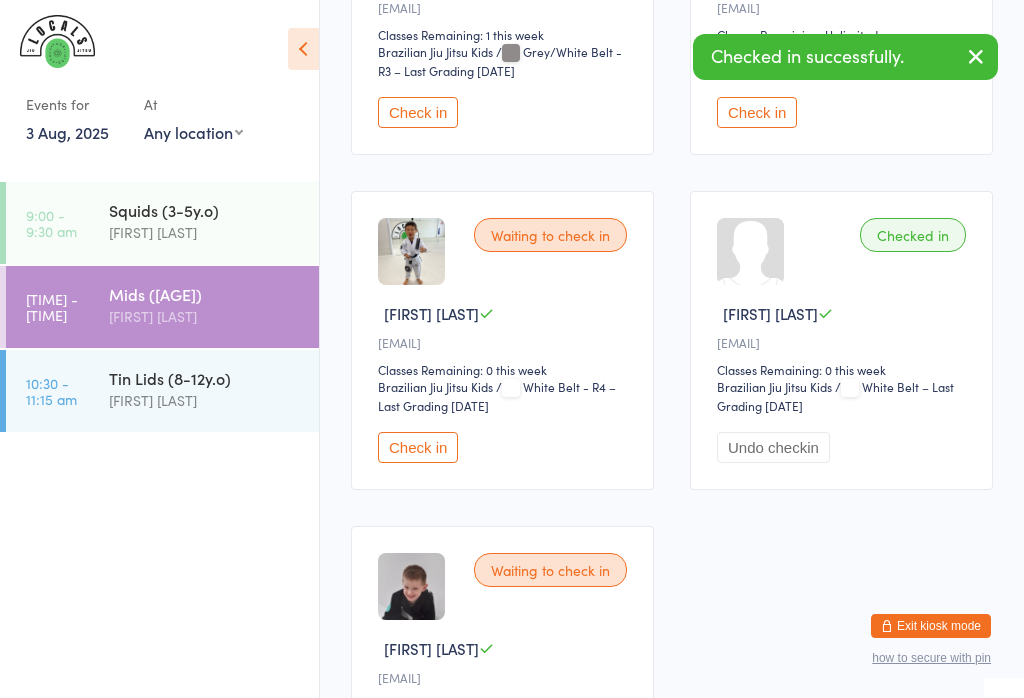click on "[FIRST] [LAST]" at bounding box center [205, 232] 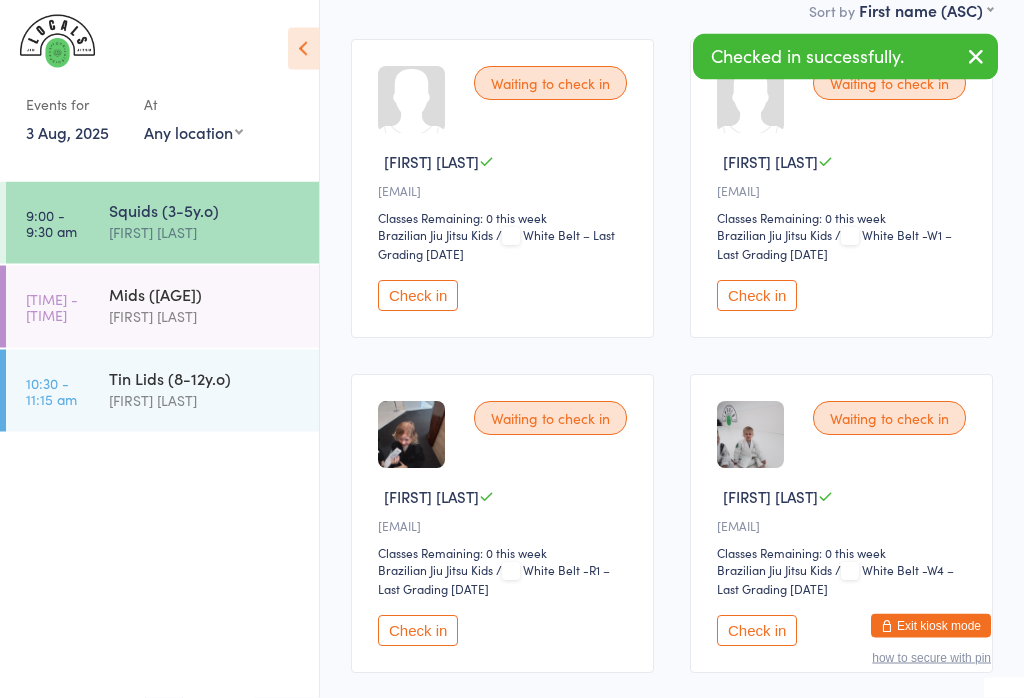 scroll, scrollTop: 324, scrollLeft: 0, axis: vertical 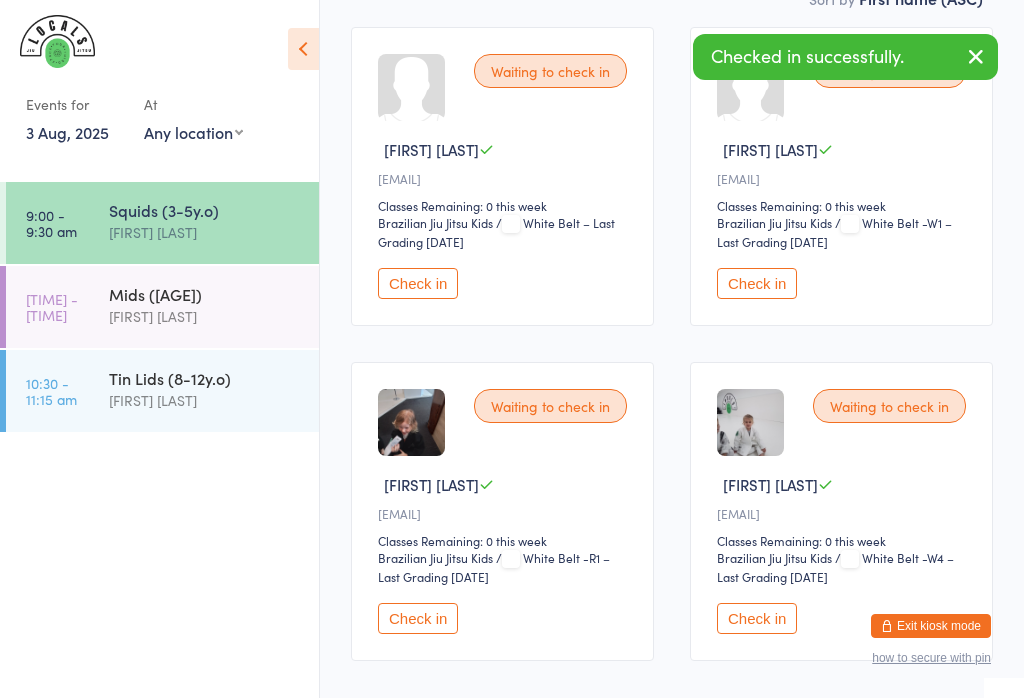 click on "Check in" at bounding box center (418, 283) 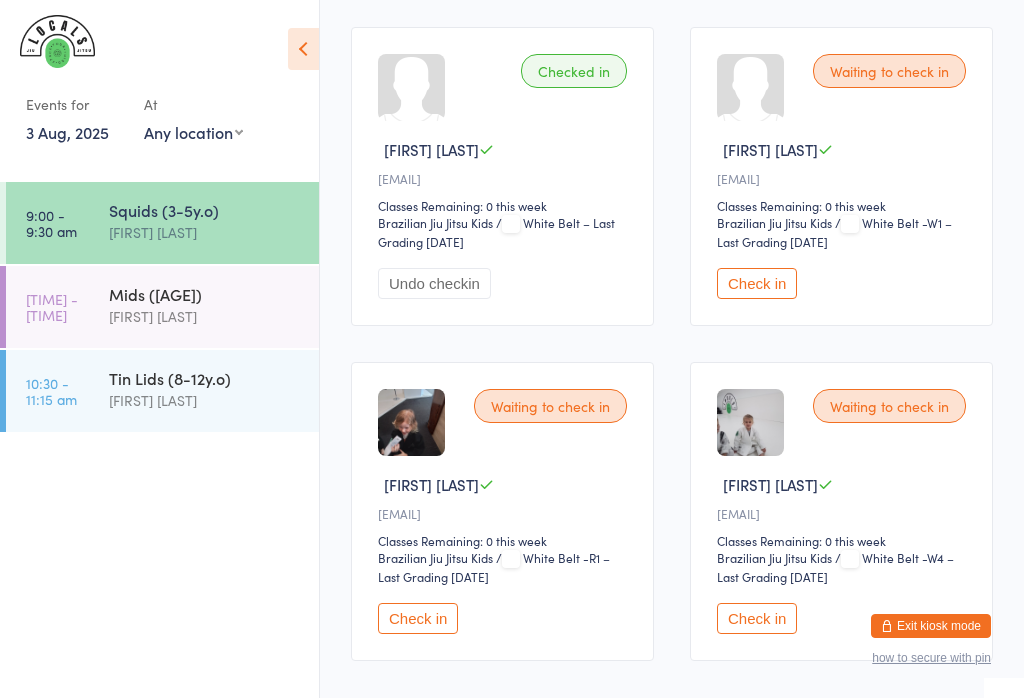 click on "Check in" at bounding box center (757, 283) 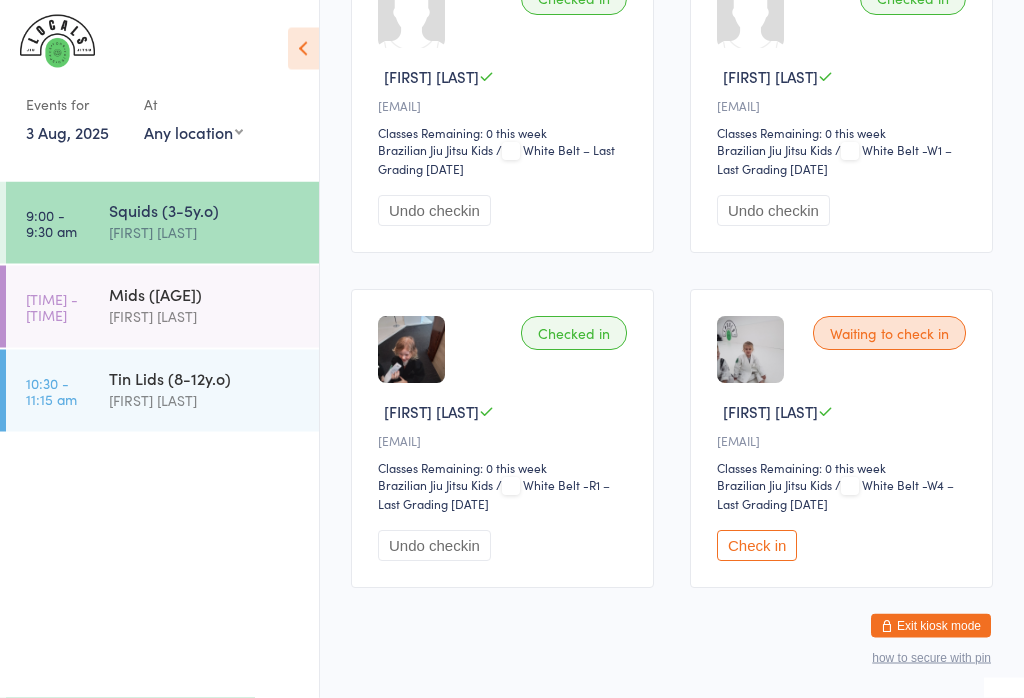scroll, scrollTop: 415, scrollLeft: 0, axis: vertical 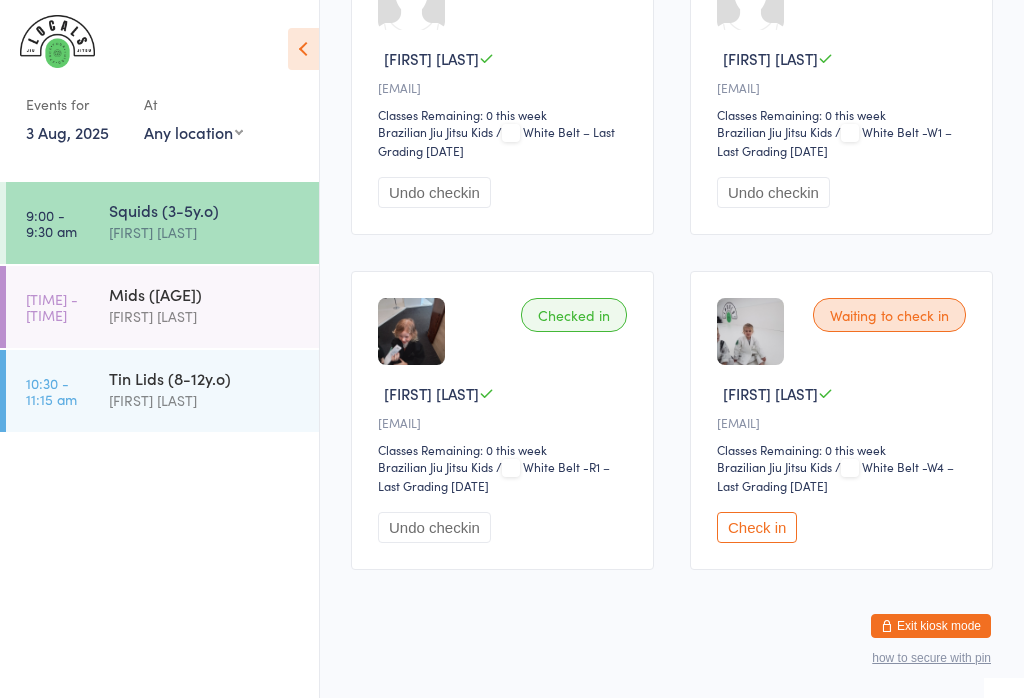 click on "Undo checkin" at bounding box center [434, 527] 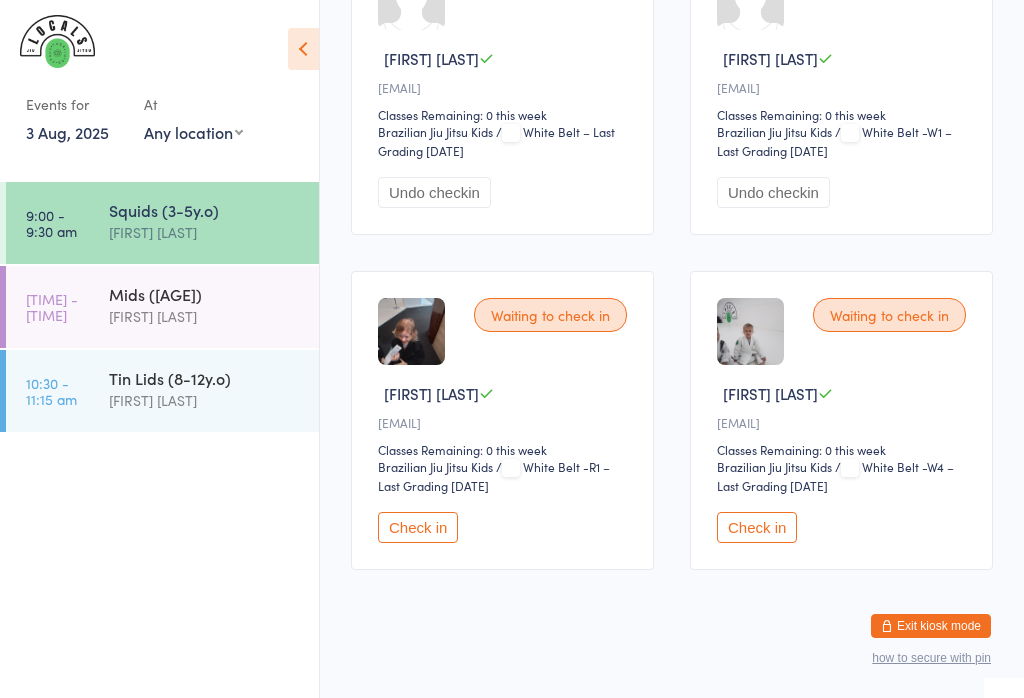click on "Check in" at bounding box center [418, 527] 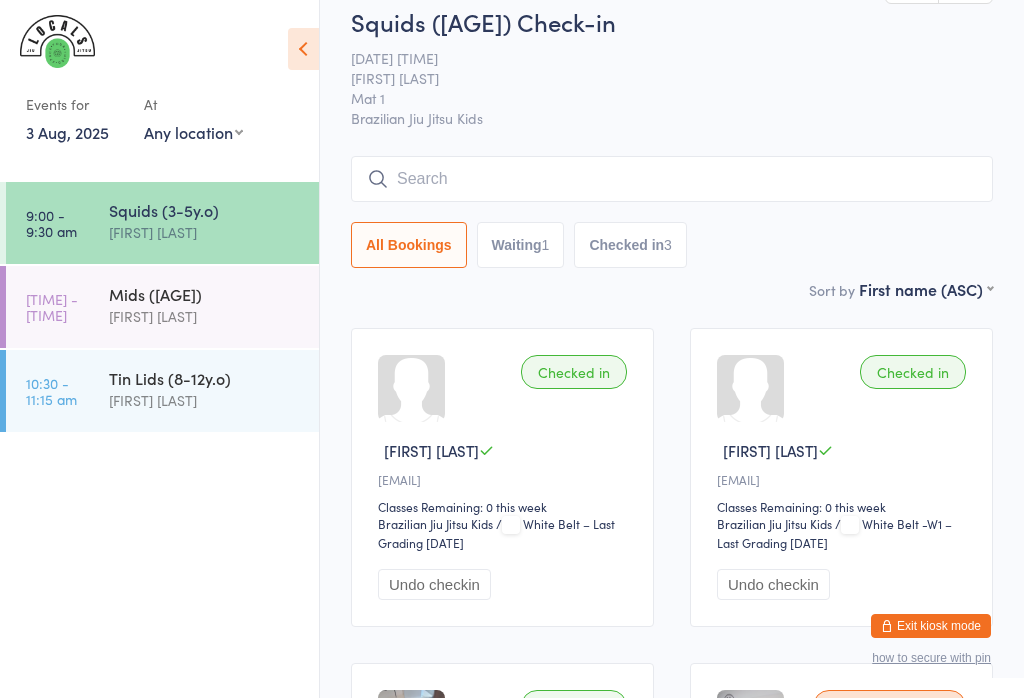 scroll, scrollTop: 0, scrollLeft: 0, axis: both 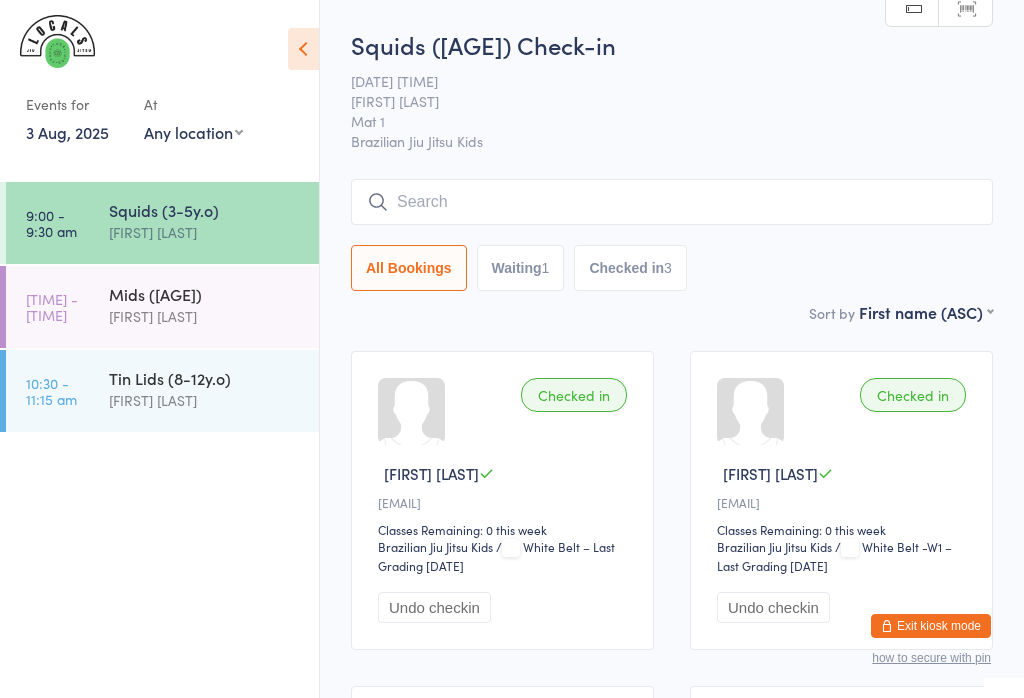click at bounding box center (672, 202) 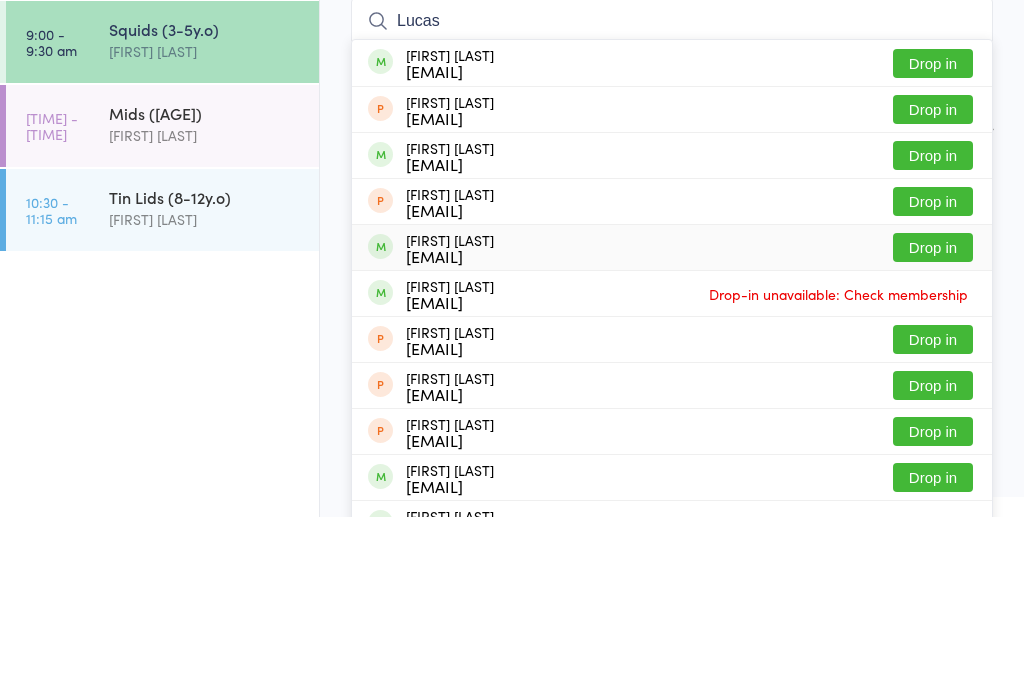 type on "Lucas" 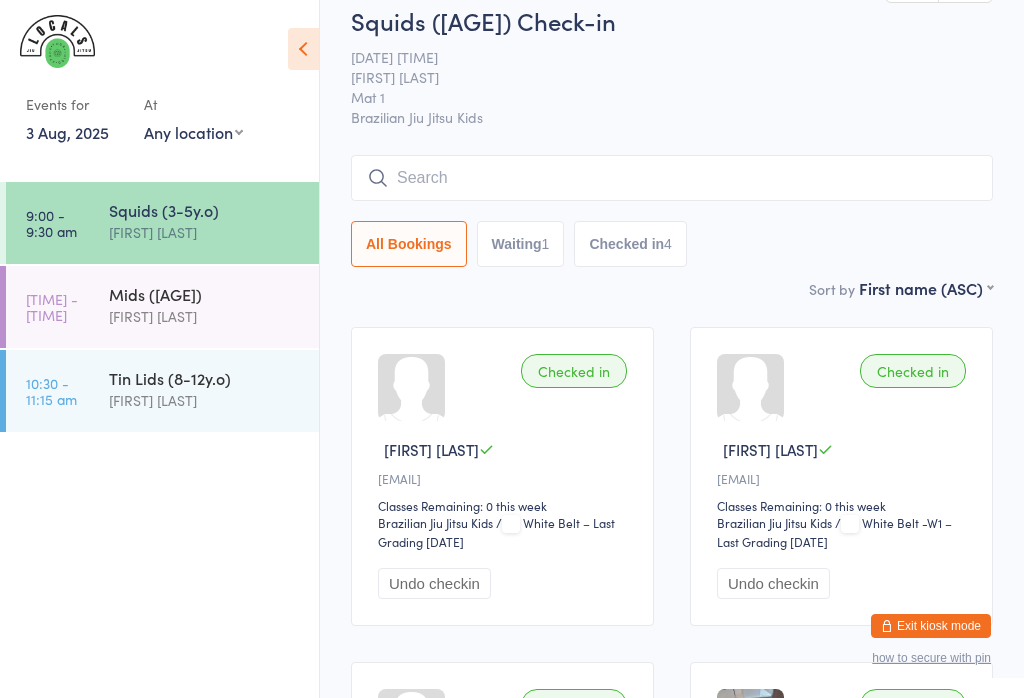 scroll, scrollTop: 20, scrollLeft: 0, axis: vertical 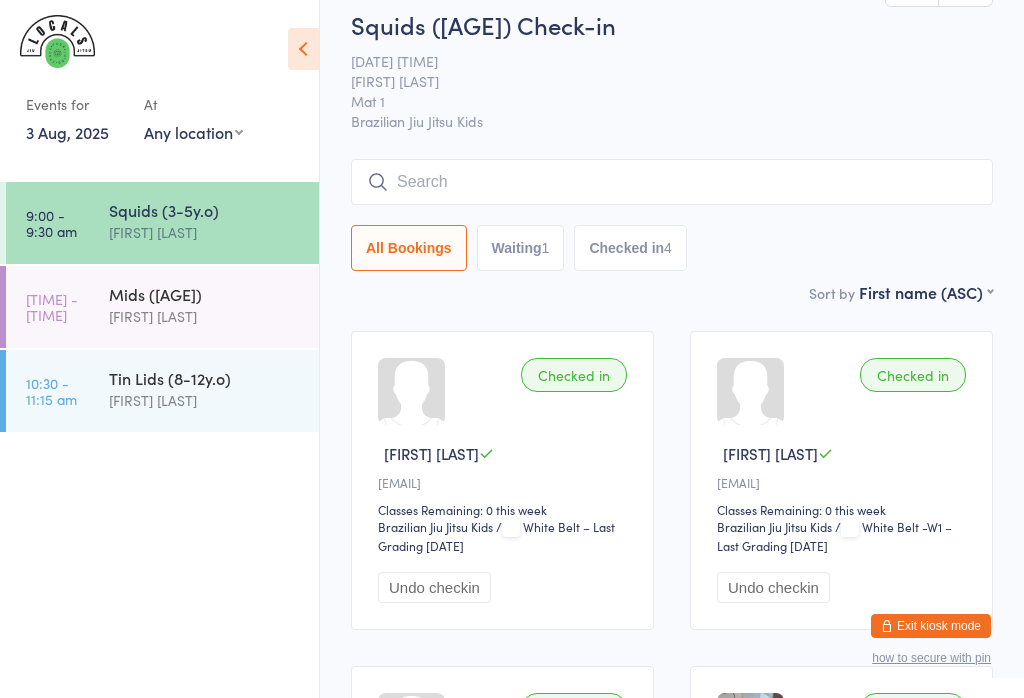 click at bounding box center (672, 182) 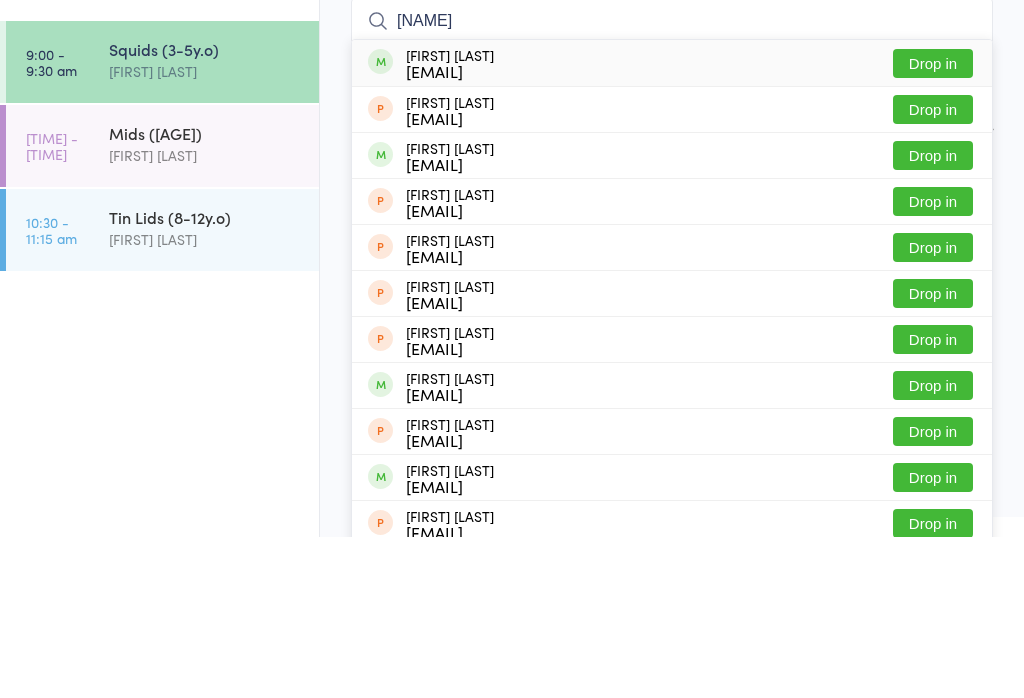 type on "[NAME]" 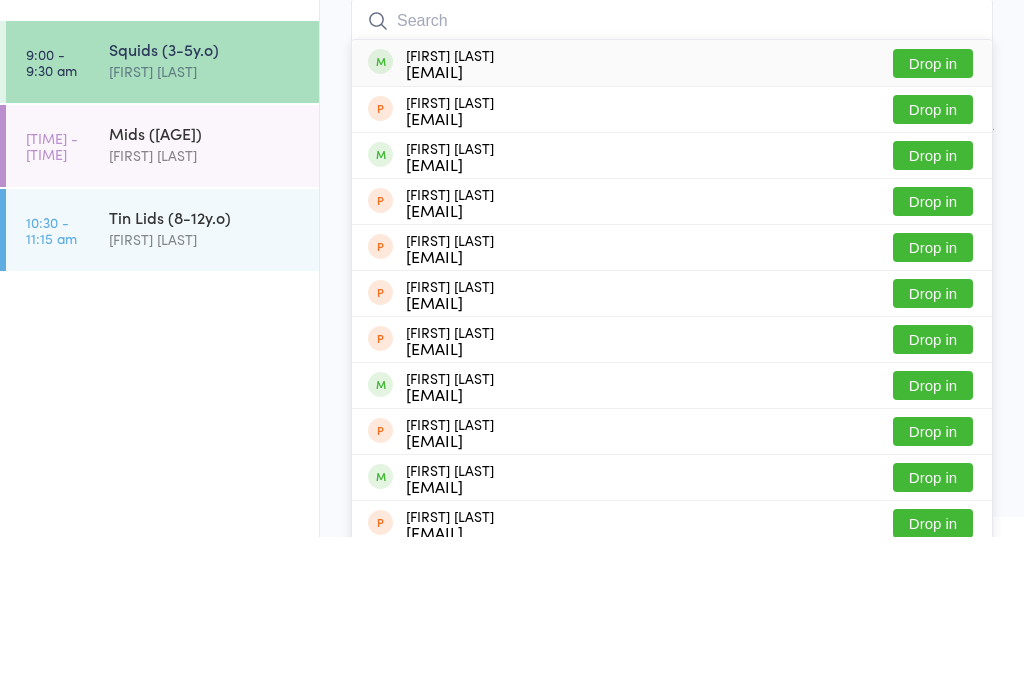 scroll, scrollTop: 181, scrollLeft: 0, axis: vertical 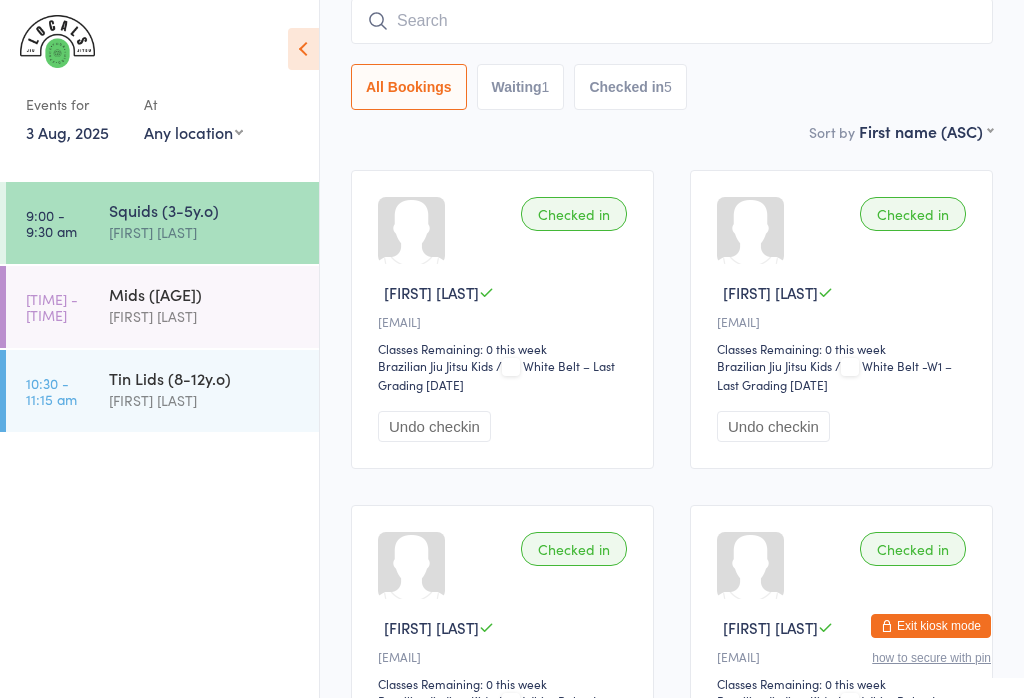 click on "[FIRST] [LAST]" at bounding box center (205, 316) 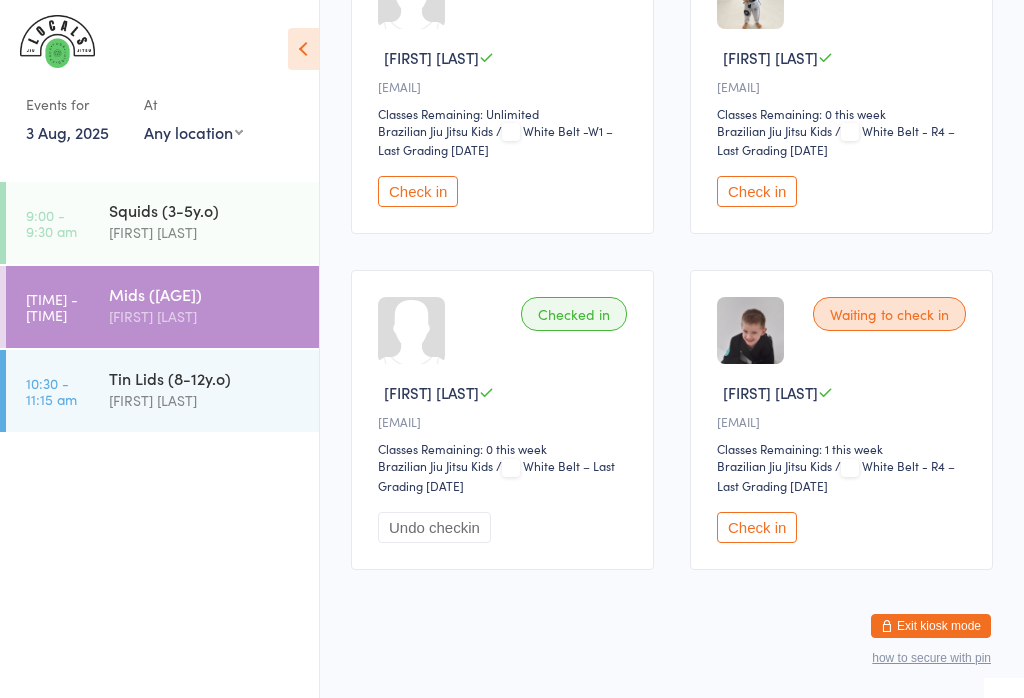 scroll, scrollTop: 758, scrollLeft: 0, axis: vertical 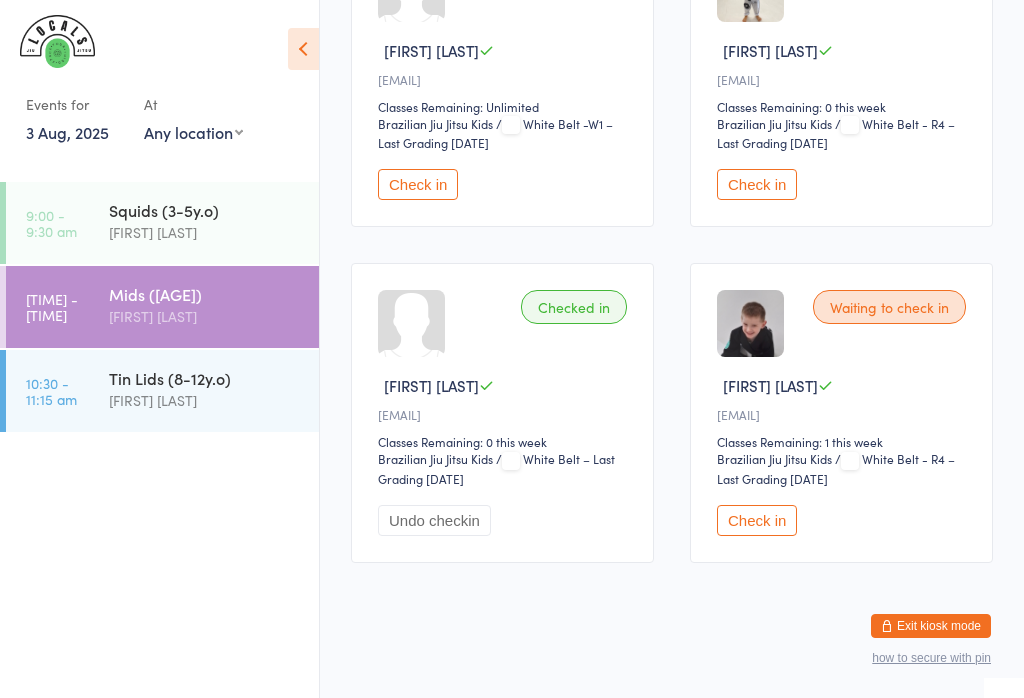 click on "Check in" at bounding box center (757, 520) 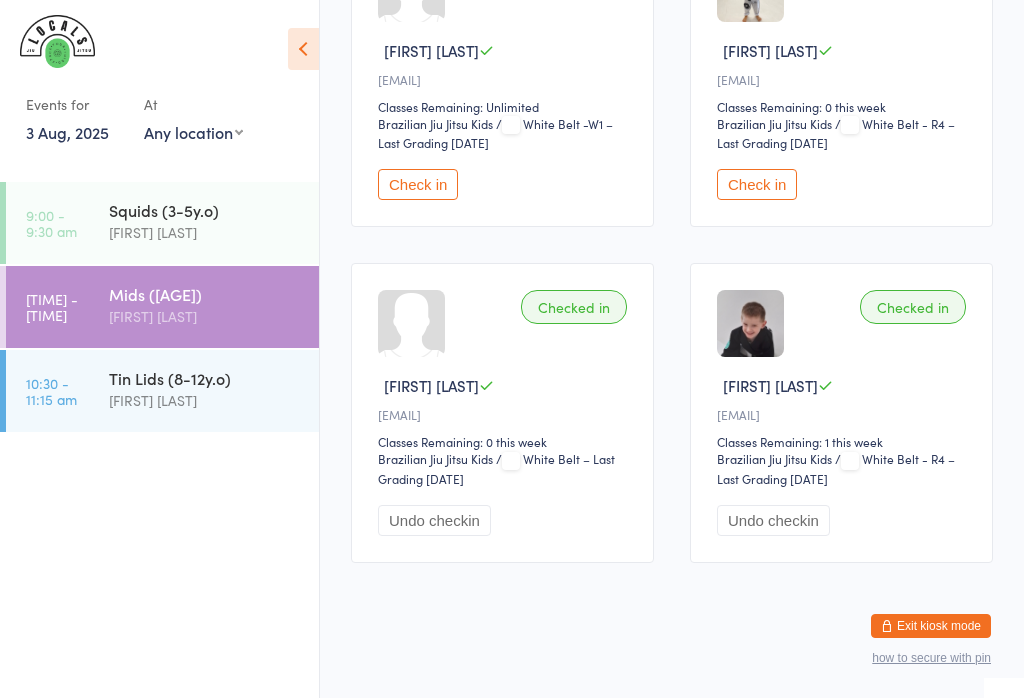 click on "[TIME] [CLASS] [FIRST] [LAST]" at bounding box center [162, 307] 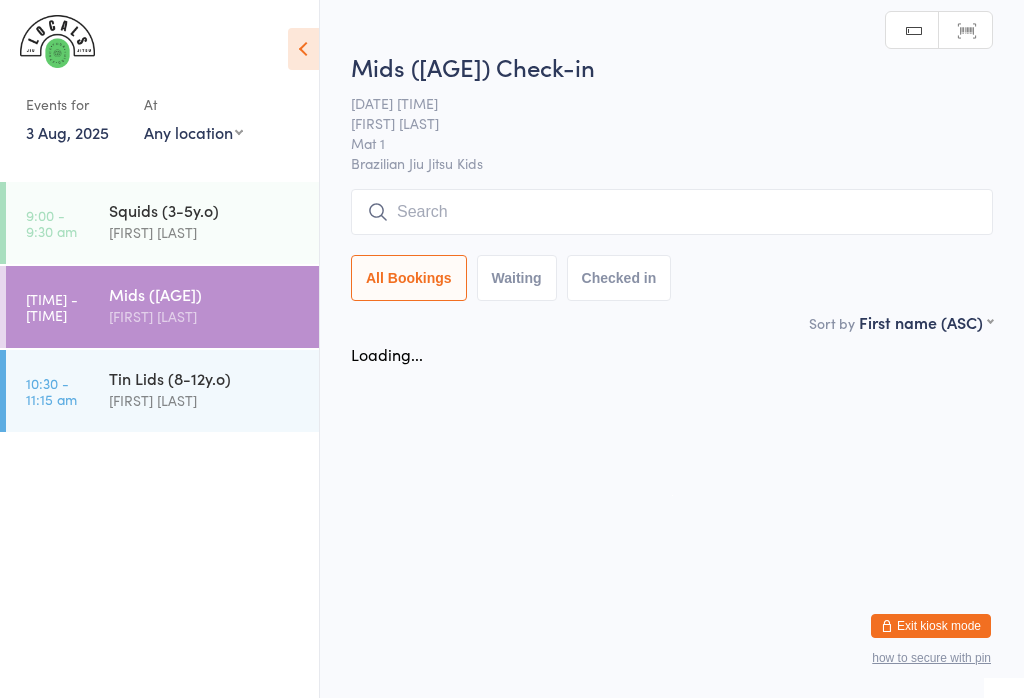 scroll, scrollTop: 0, scrollLeft: 0, axis: both 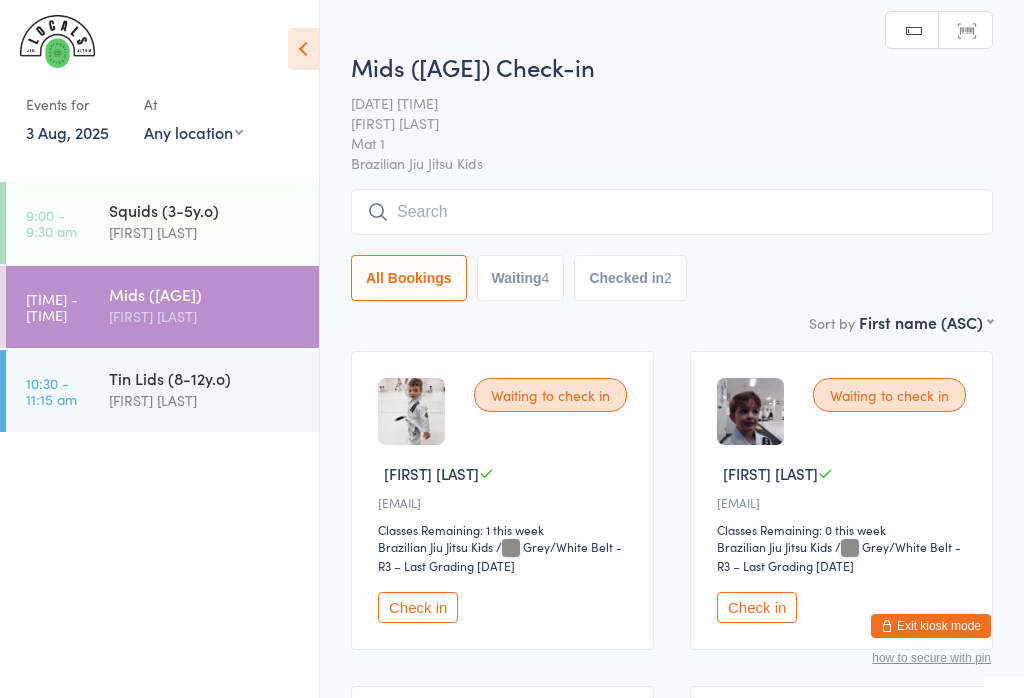 click at bounding box center (672, 212) 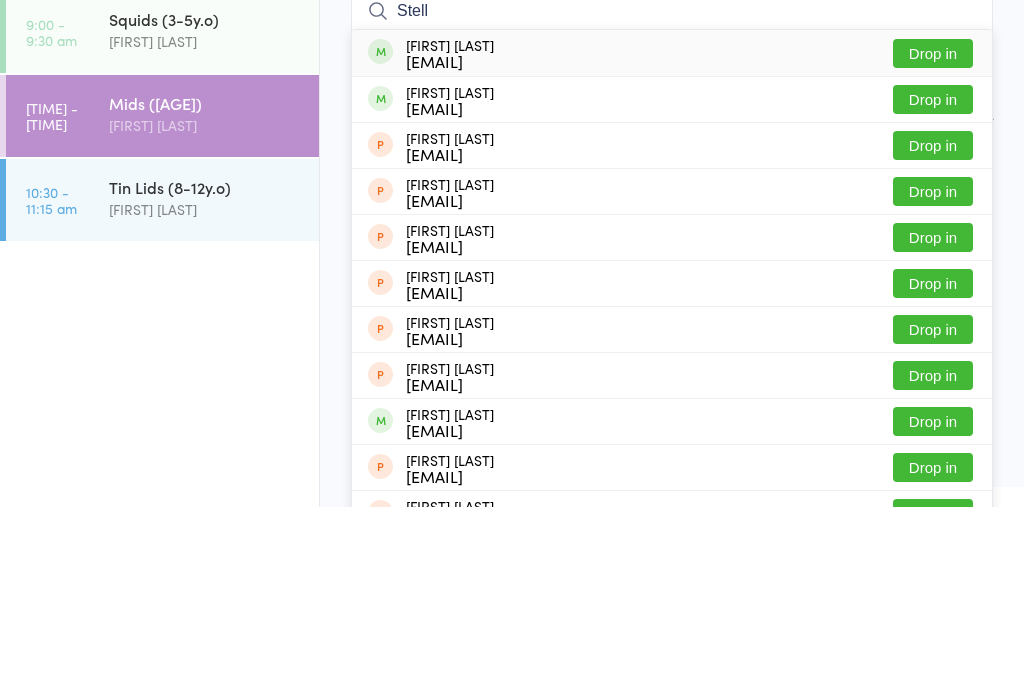 type on "Stell" 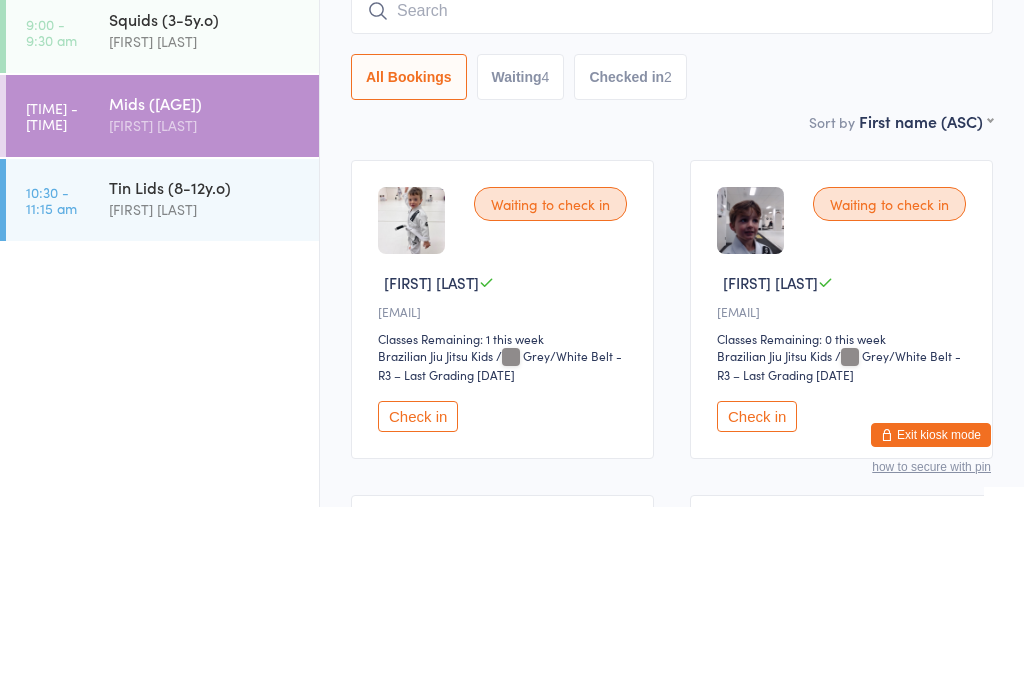 scroll, scrollTop: 191, scrollLeft: 0, axis: vertical 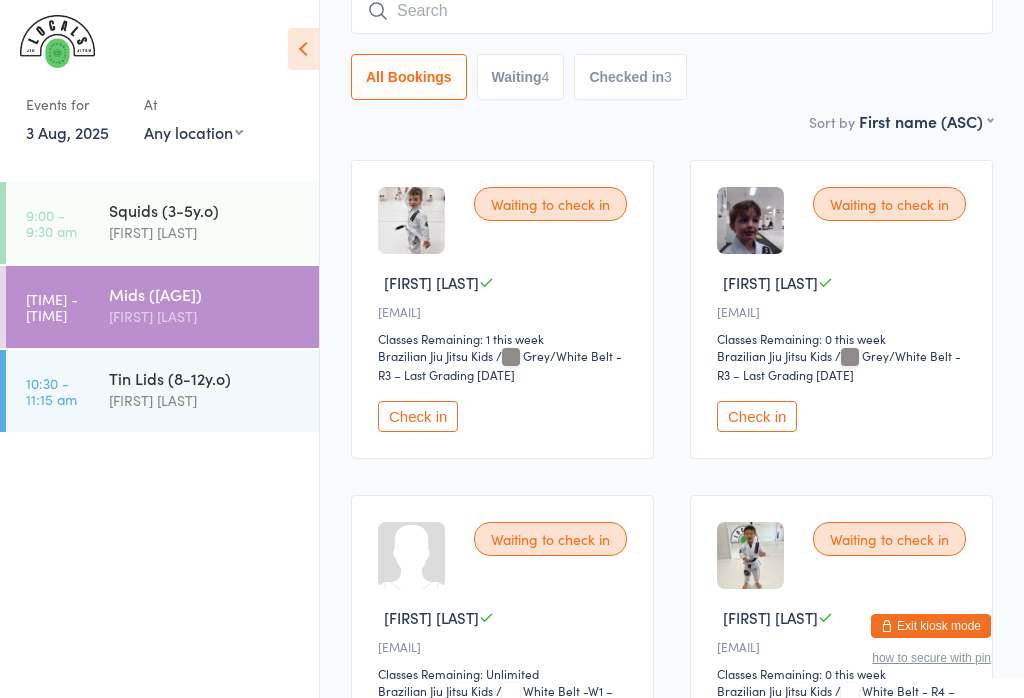 click on "Check in" at bounding box center [757, 416] 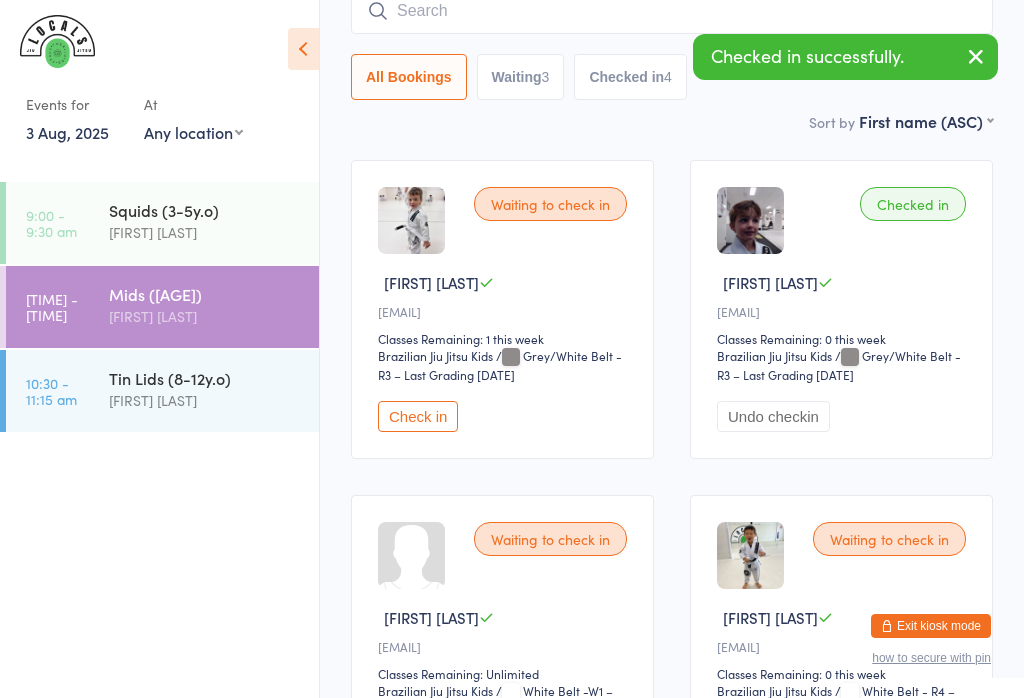 click at bounding box center (672, 11) 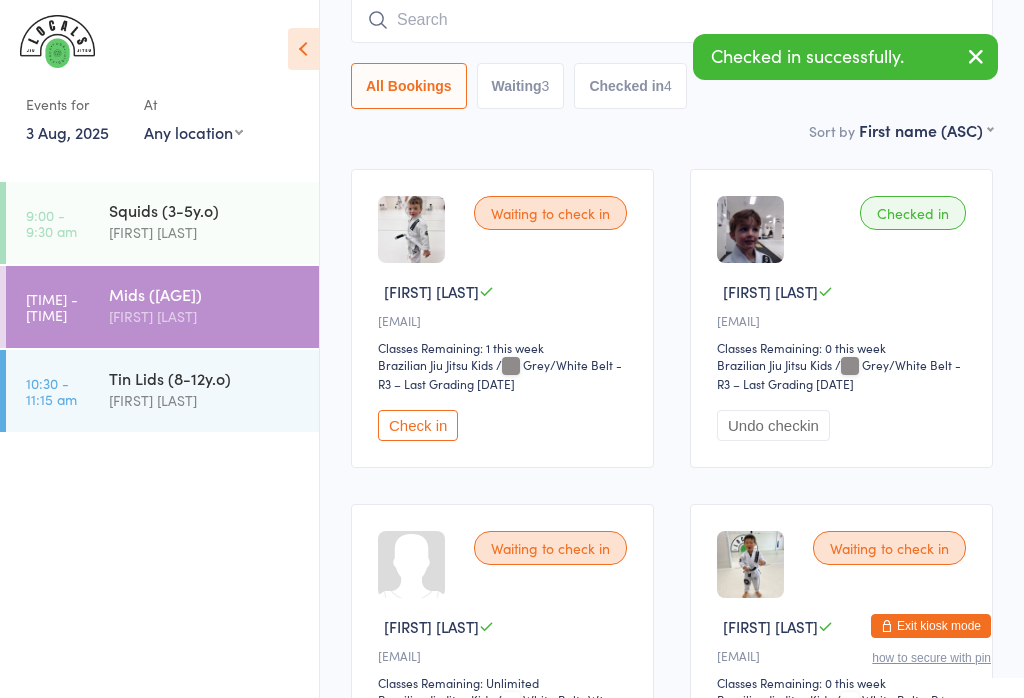 scroll, scrollTop: 181, scrollLeft: 0, axis: vertical 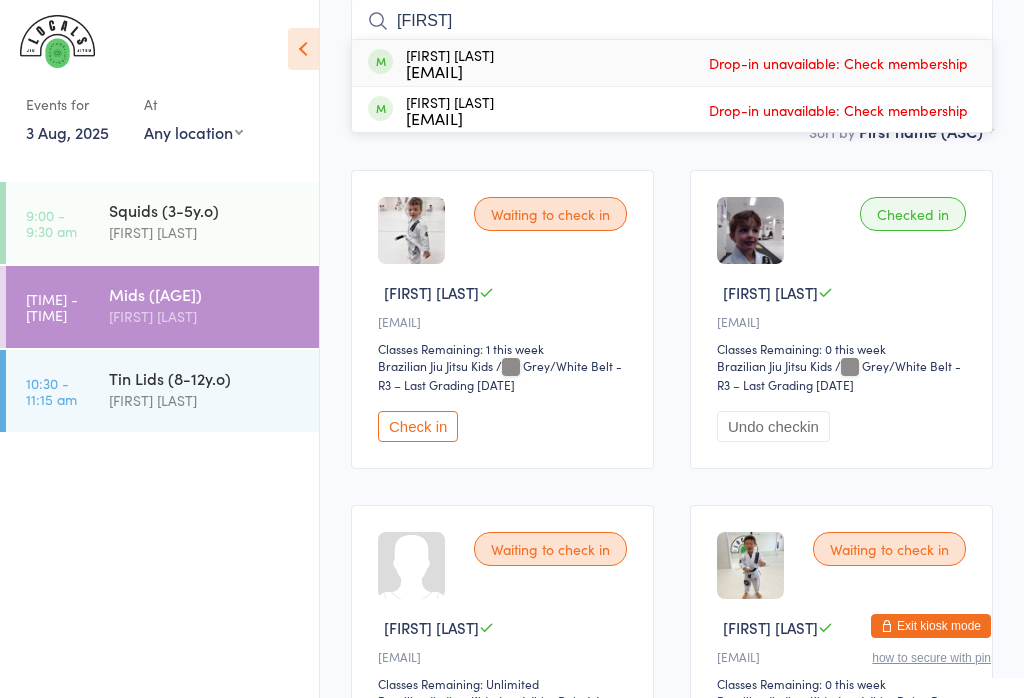 type on "[FIRST]" 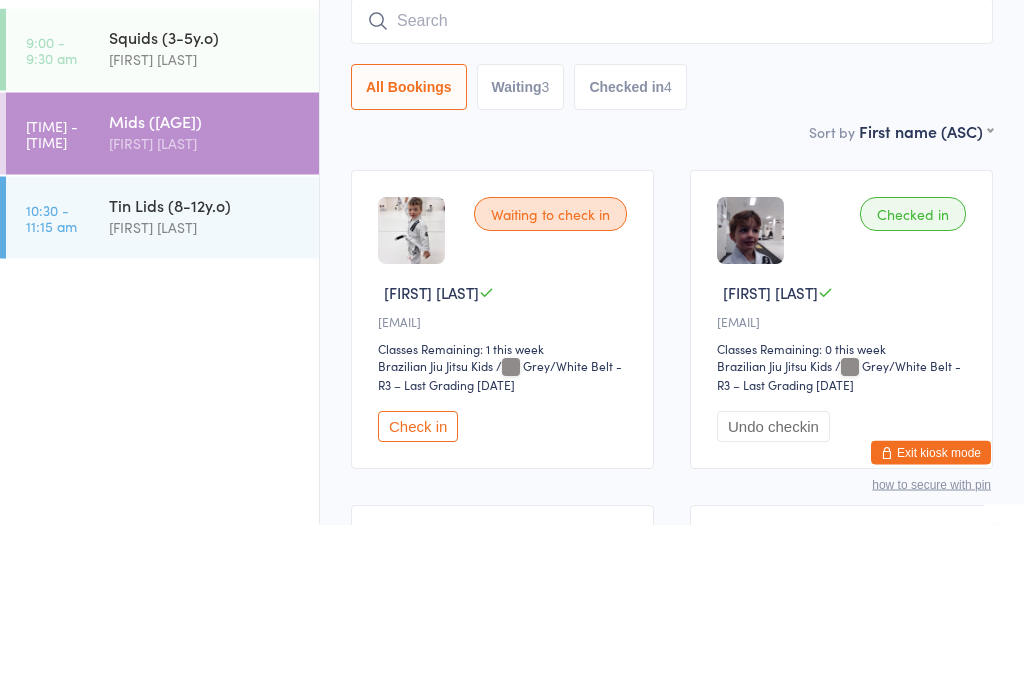 scroll, scrollTop: 0, scrollLeft: 0, axis: both 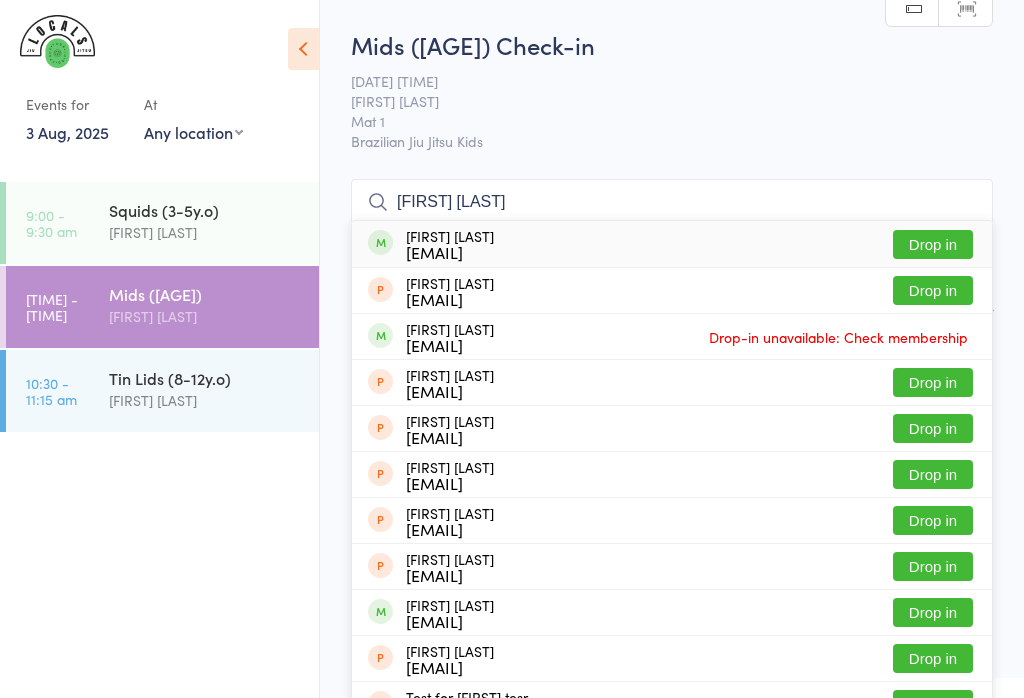 type on "[FIRST] [LAST]" 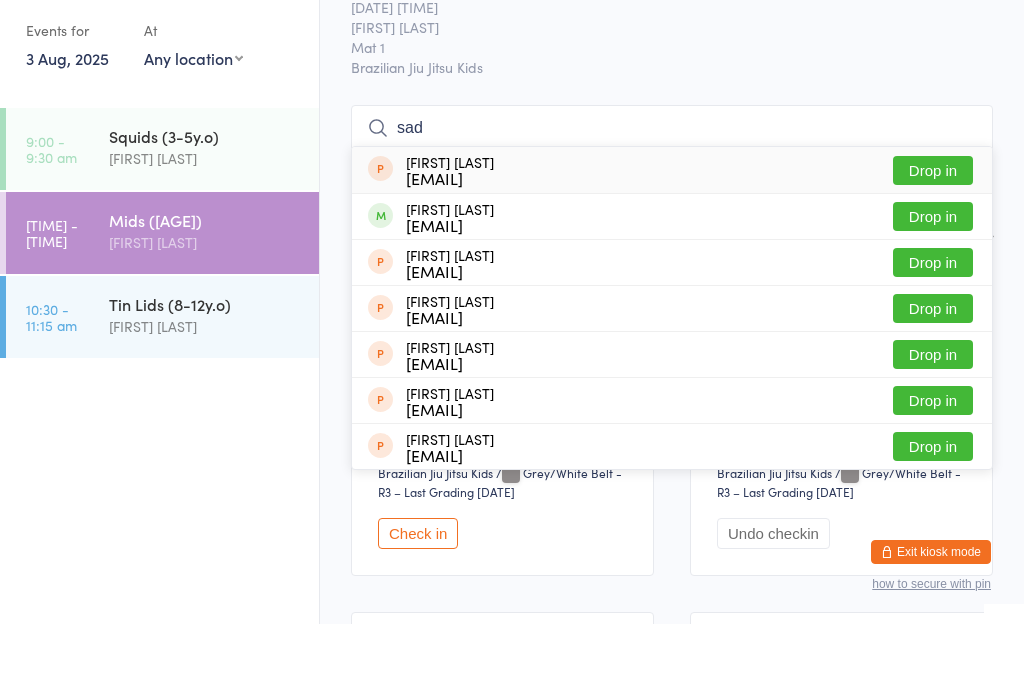 type on "sad" 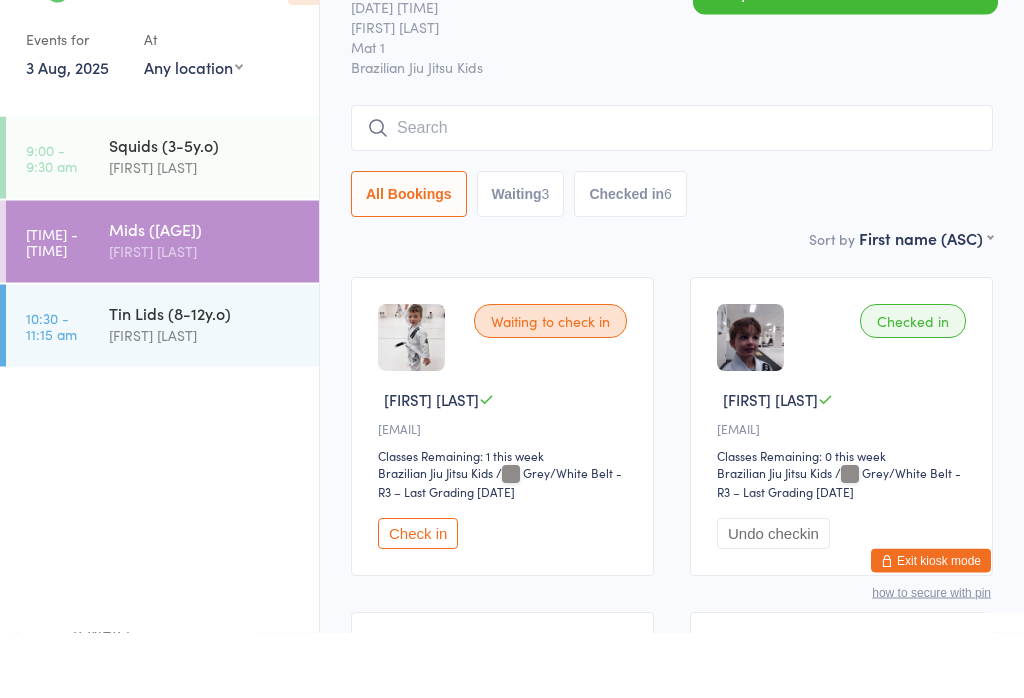 scroll, scrollTop: 0, scrollLeft: 0, axis: both 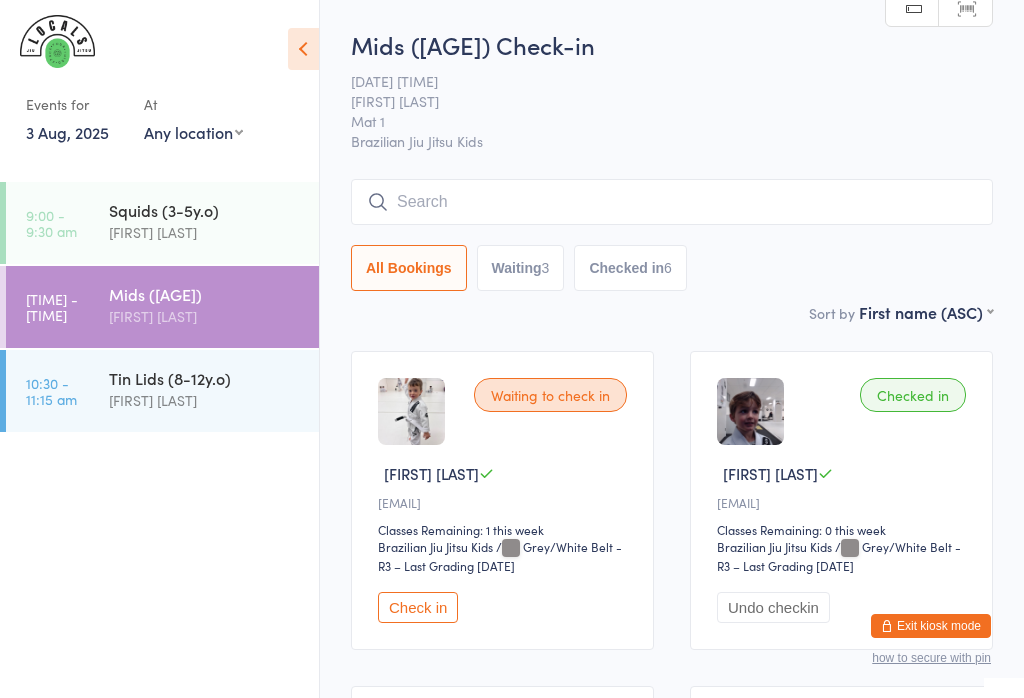 type on "E" 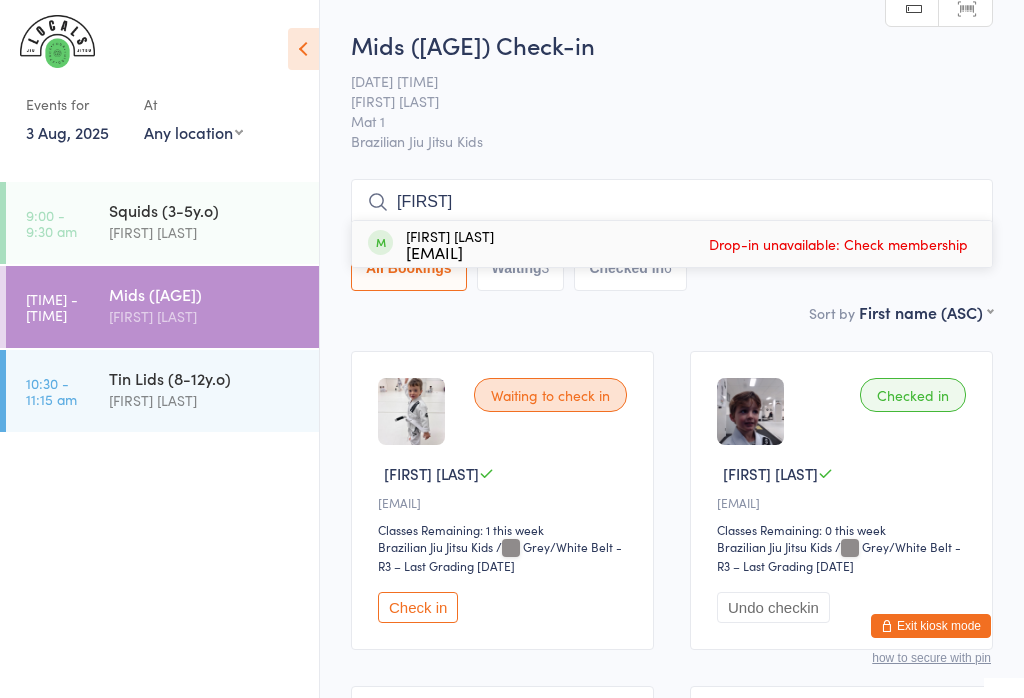 type on "E" 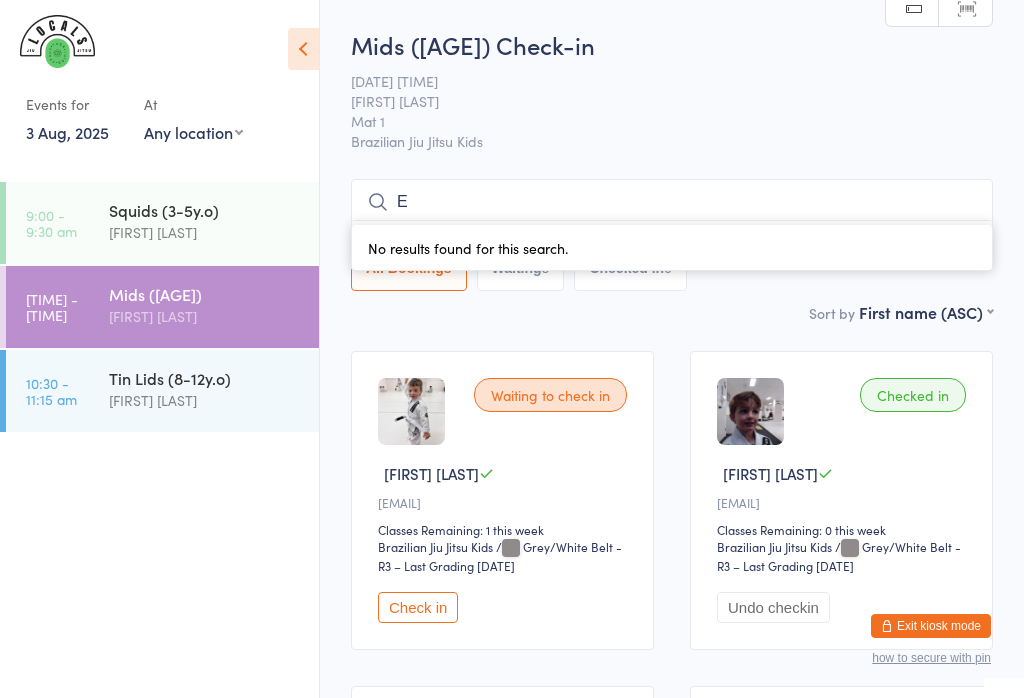 type 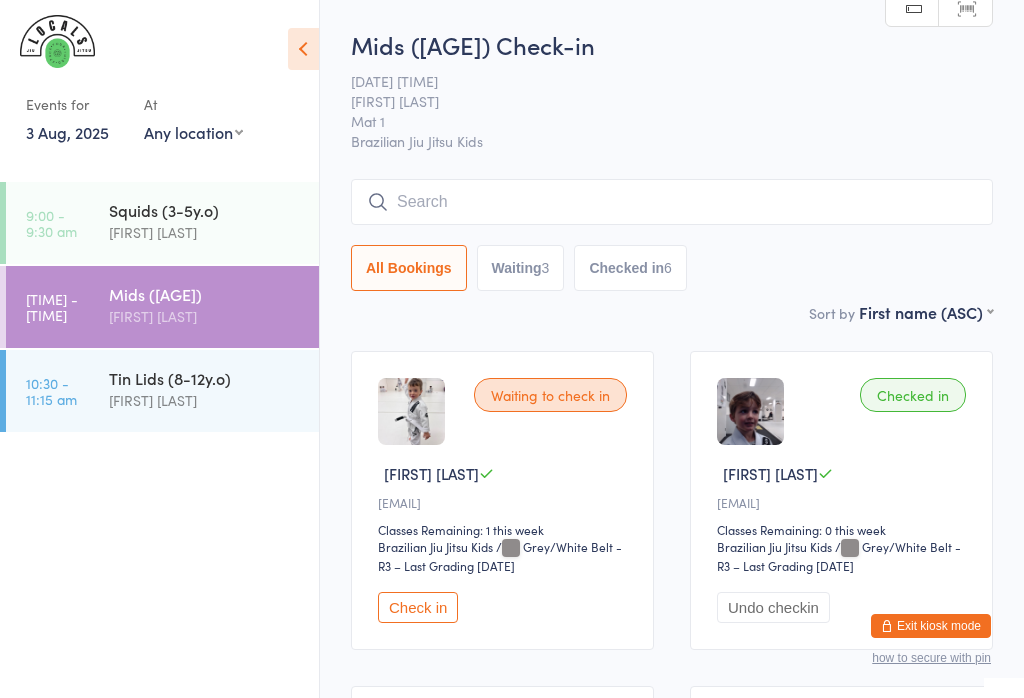 click on "Squids ([AGE]) [FIRST] [LAST]" at bounding box center (214, 221) 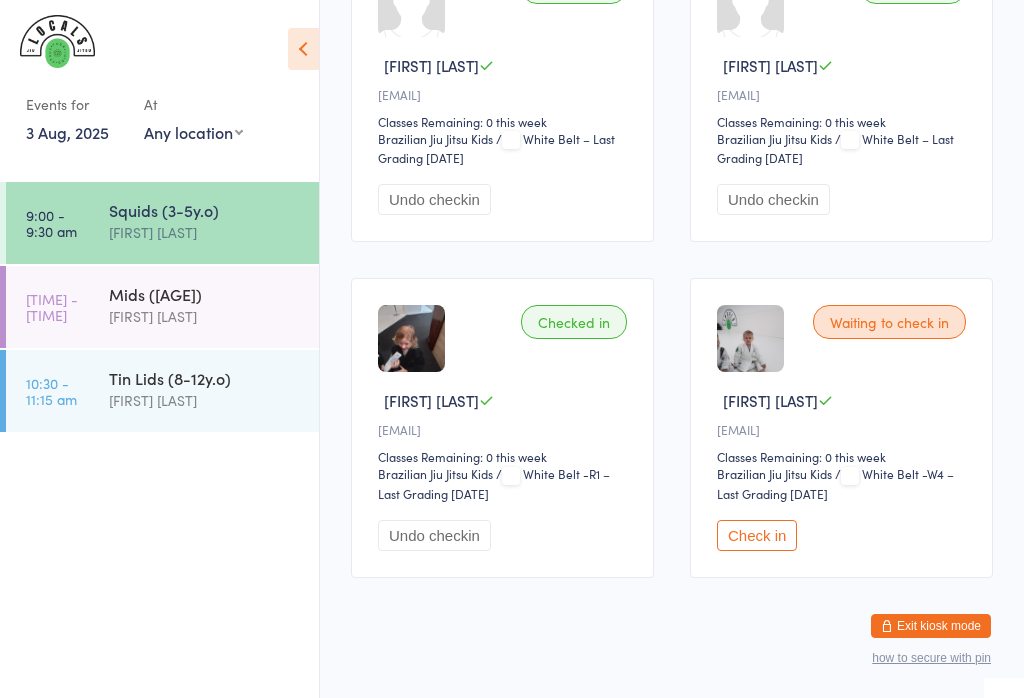 scroll, scrollTop: 758, scrollLeft: 0, axis: vertical 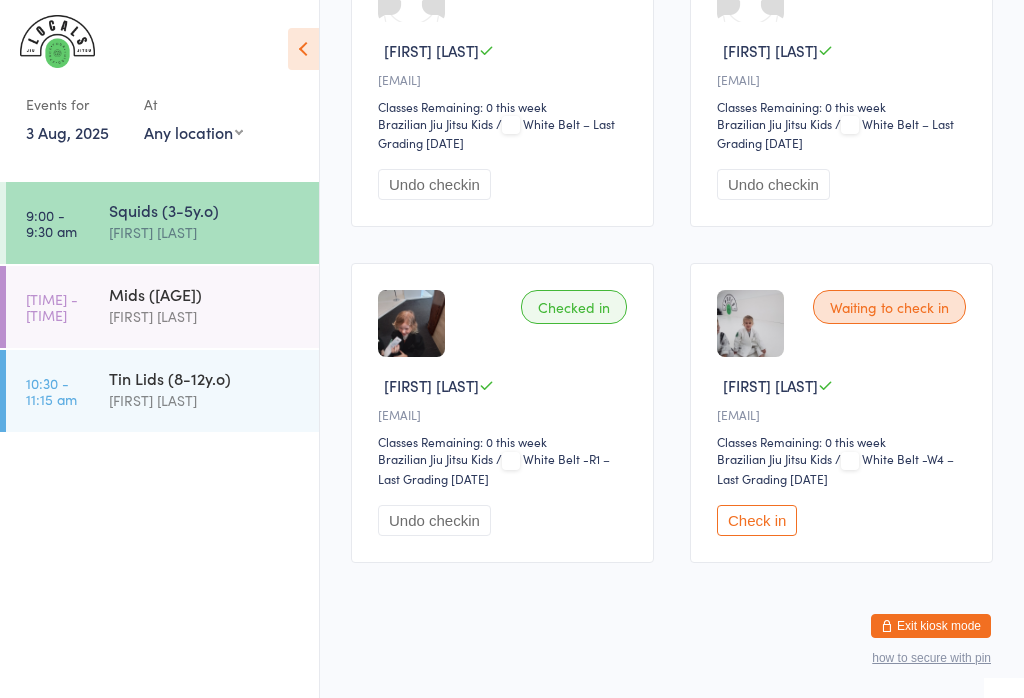 click on "Check in" at bounding box center [757, 520] 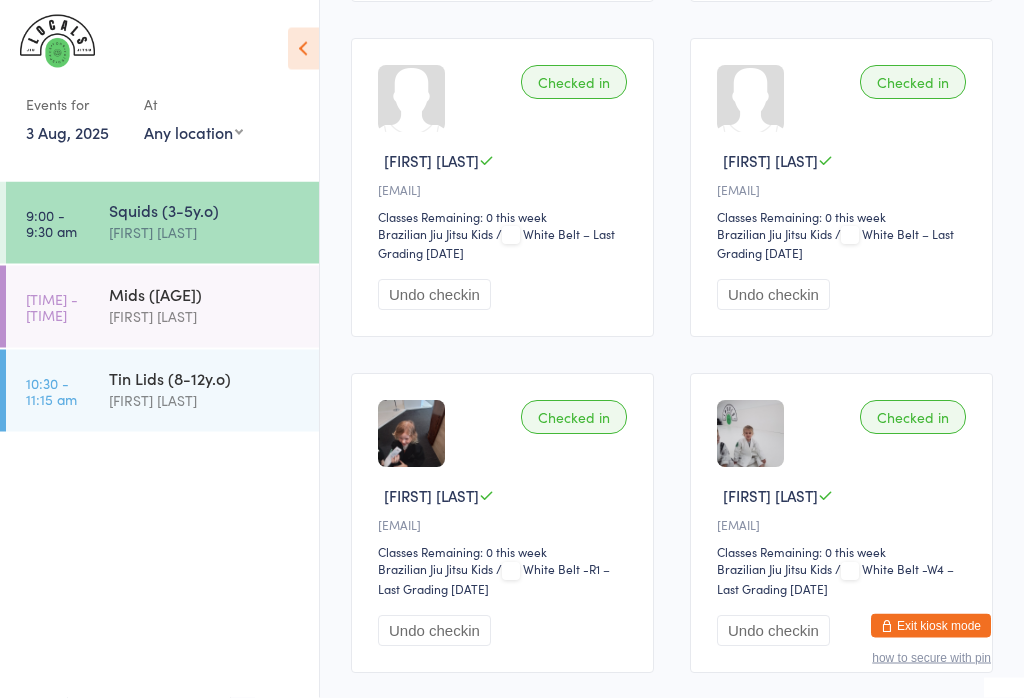 scroll, scrollTop: 0, scrollLeft: 0, axis: both 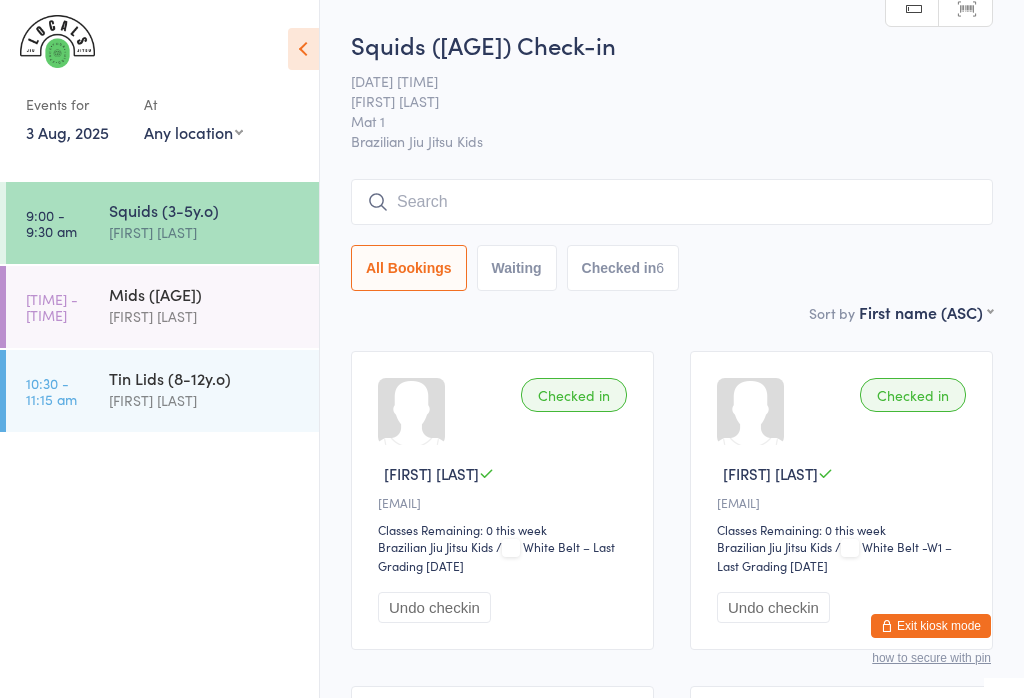 click at bounding box center [672, 202] 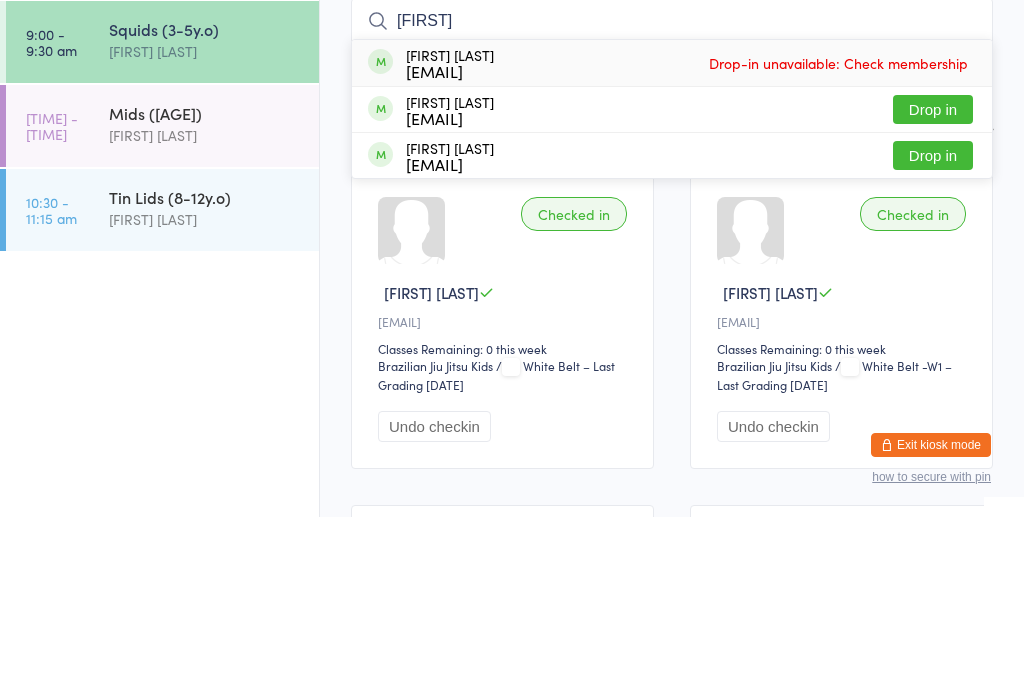 type on "[FIRST]" 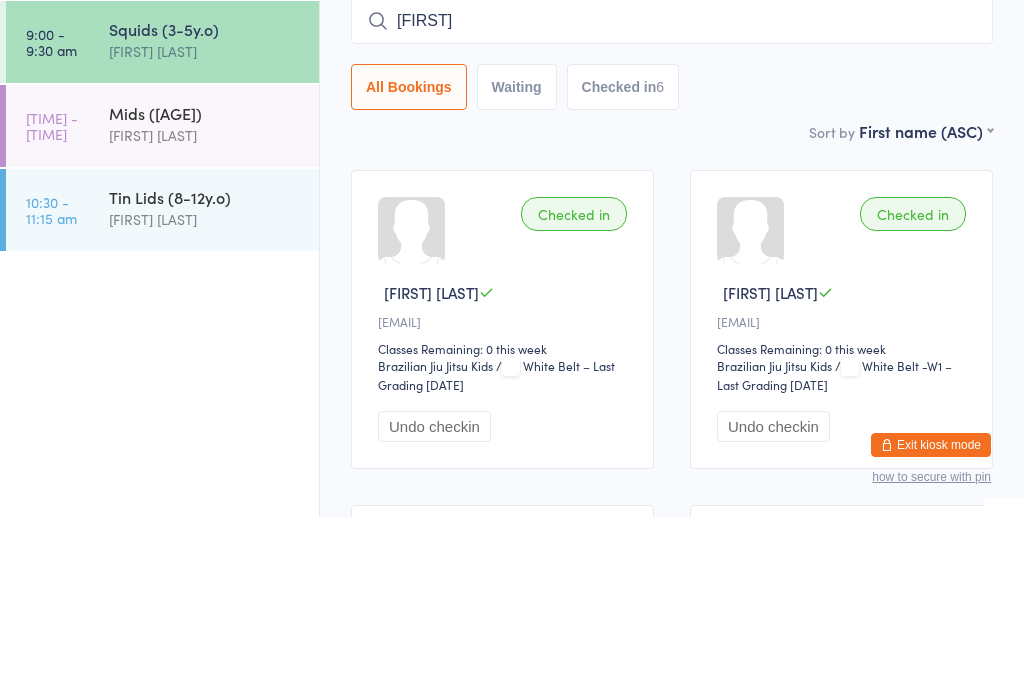 type 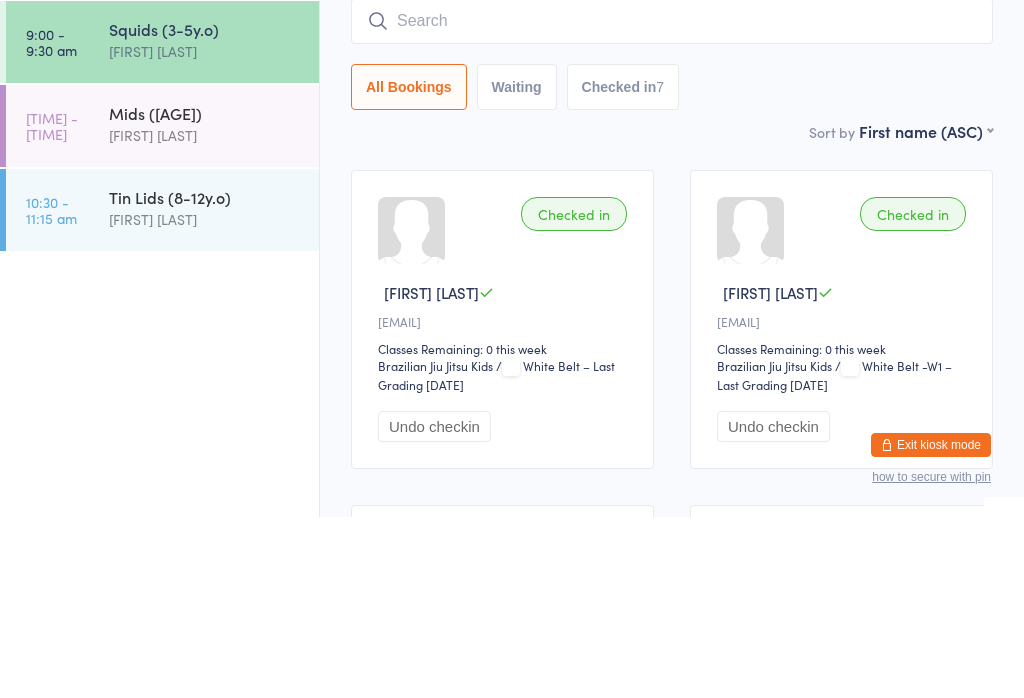 scroll, scrollTop: 181, scrollLeft: 0, axis: vertical 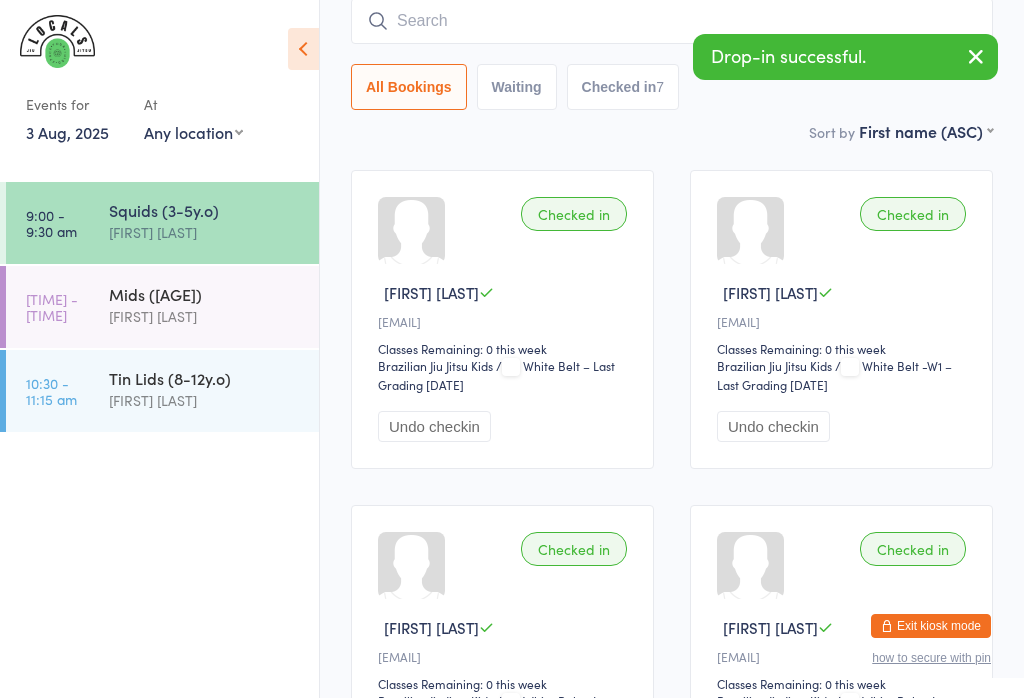 click on "[TIME] [CLASS] [FIRST] [LAST] [TIME] [CLASS] [FIRST] [LAST] [TIME] [CLASS] [FIRST] [LAST]" at bounding box center (159, 440) 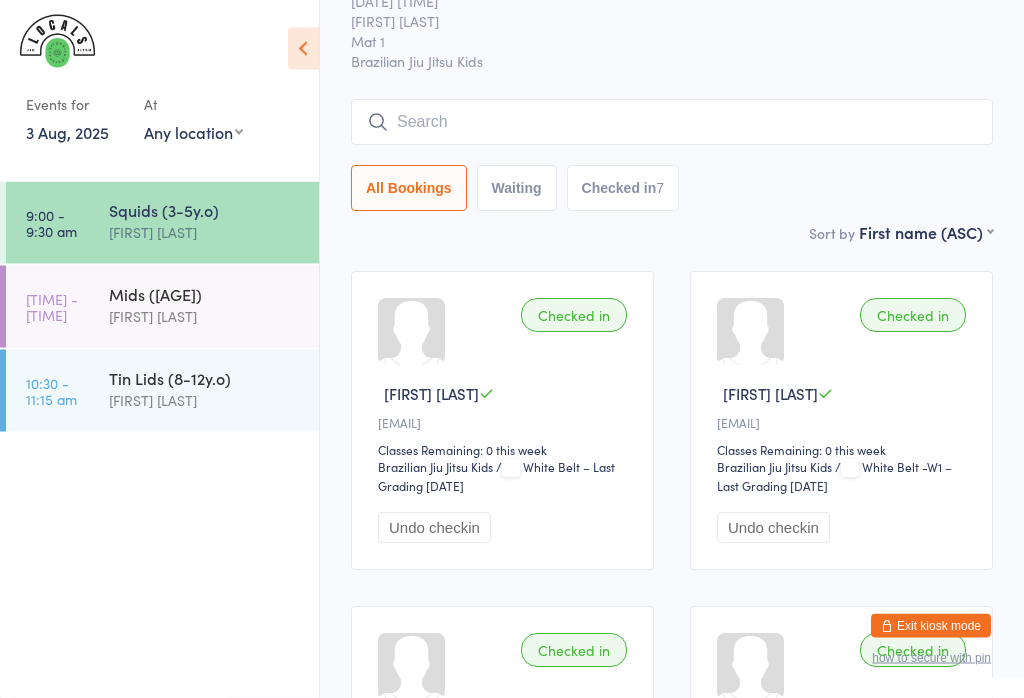 scroll, scrollTop: 0, scrollLeft: 0, axis: both 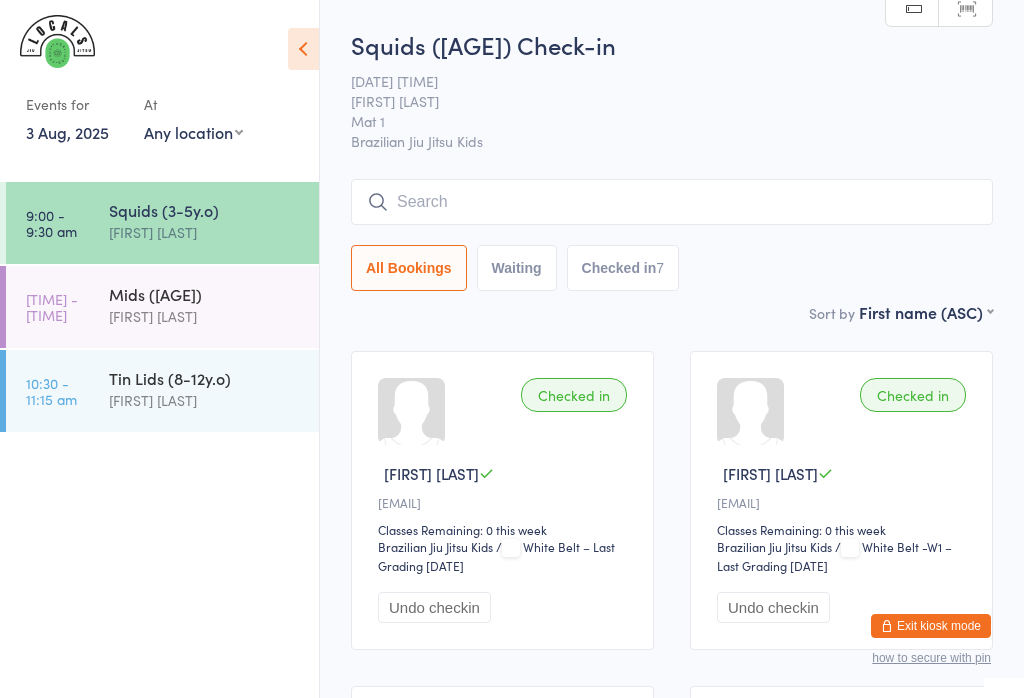 click on "[FIRST] [LAST]" at bounding box center [205, 316] 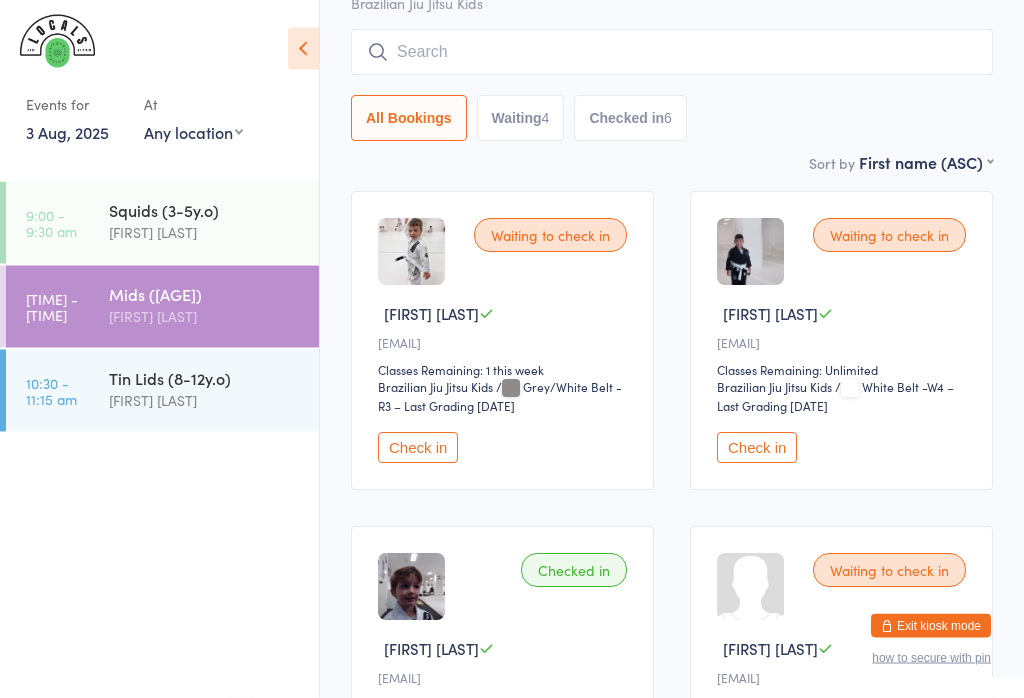 scroll, scrollTop: 160, scrollLeft: 0, axis: vertical 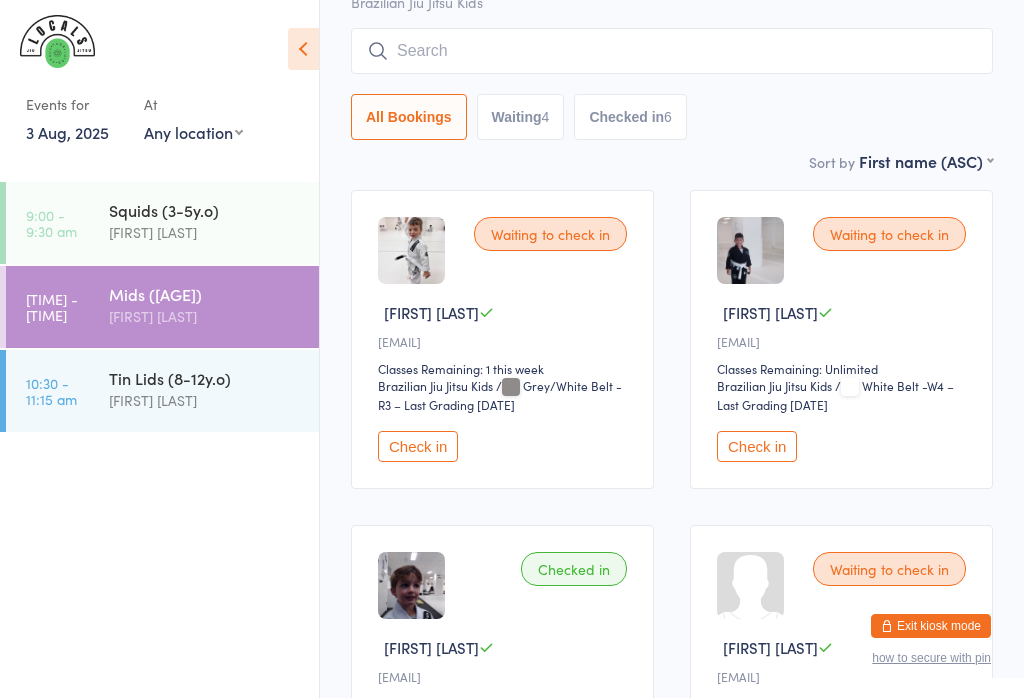 click on "Check in" at bounding box center (757, 446) 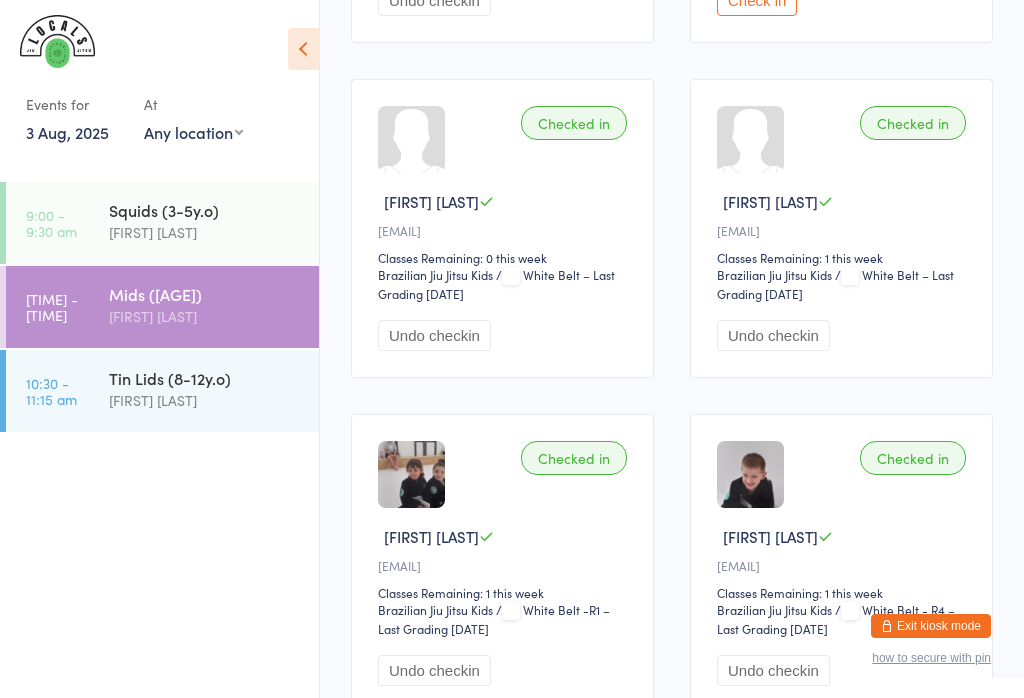 scroll, scrollTop: 1274, scrollLeft: 0, axis: vertical 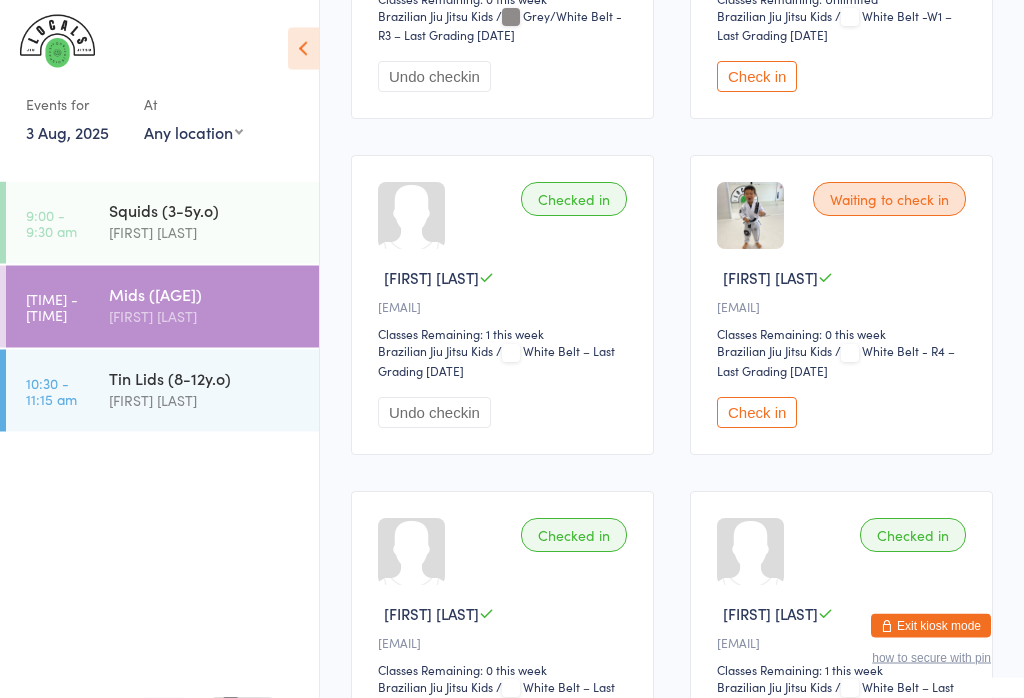 click on "Check in" at bounding box center [757, 413] 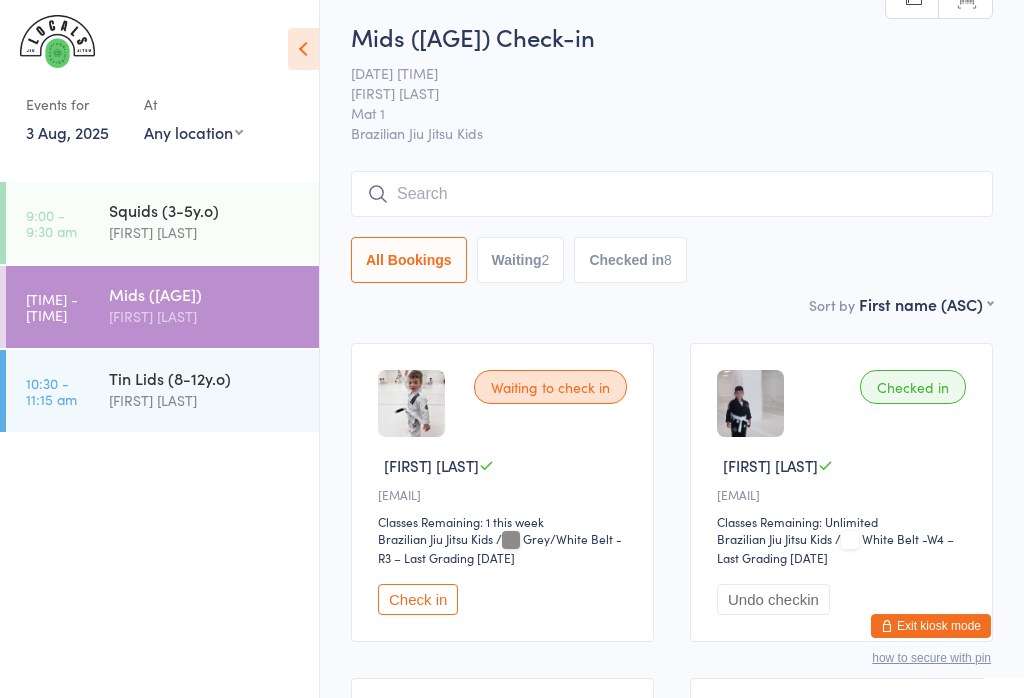 scroll, scrollTop: 0, scrollLeft: 0, axis: both 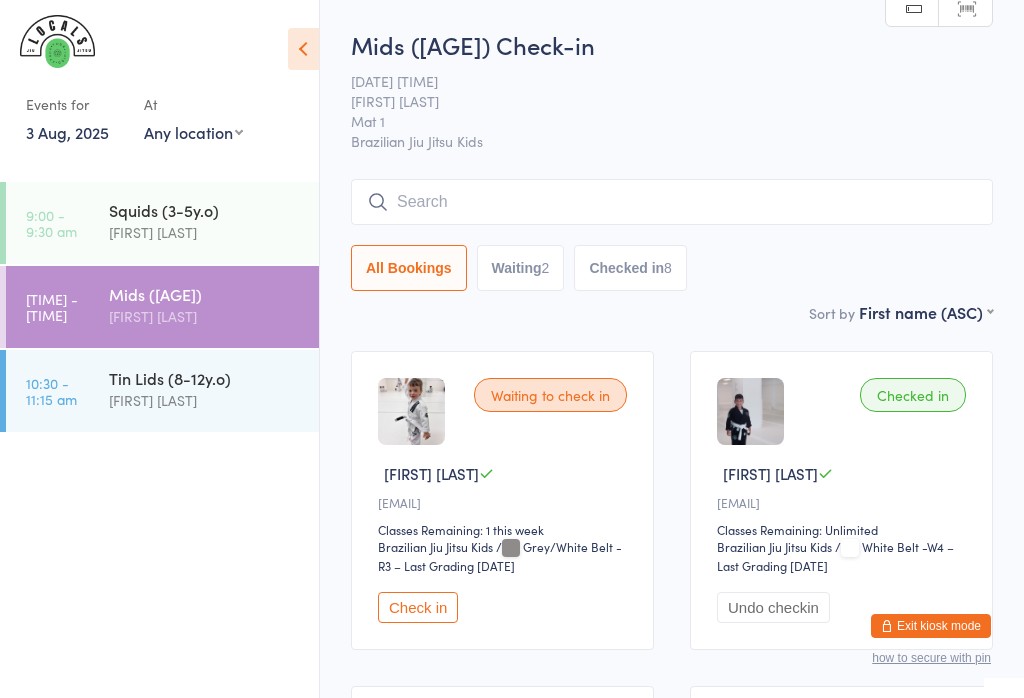click at bounding box center [672, 202] 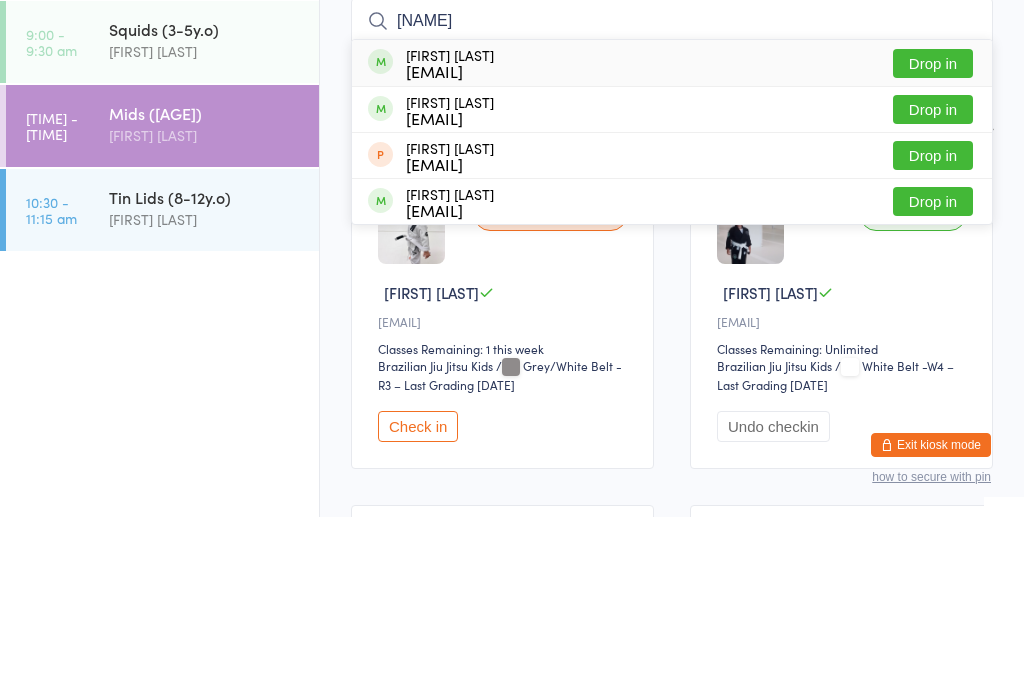 type on "[NAME]" 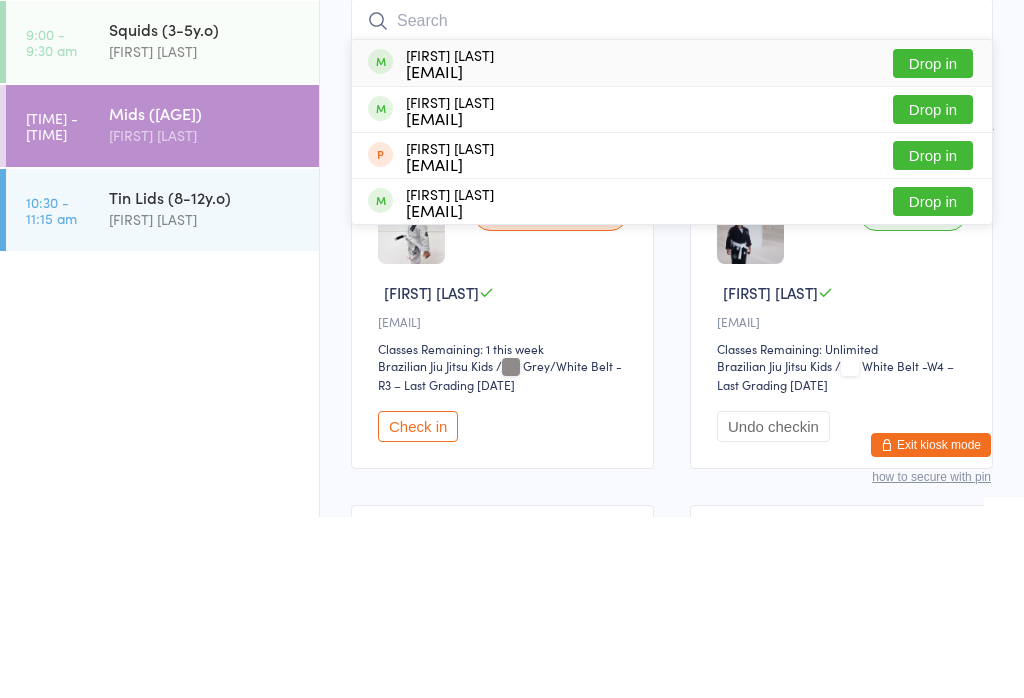 scroll, scrollTop: 181, scrollLeft: 0, axis: vertical 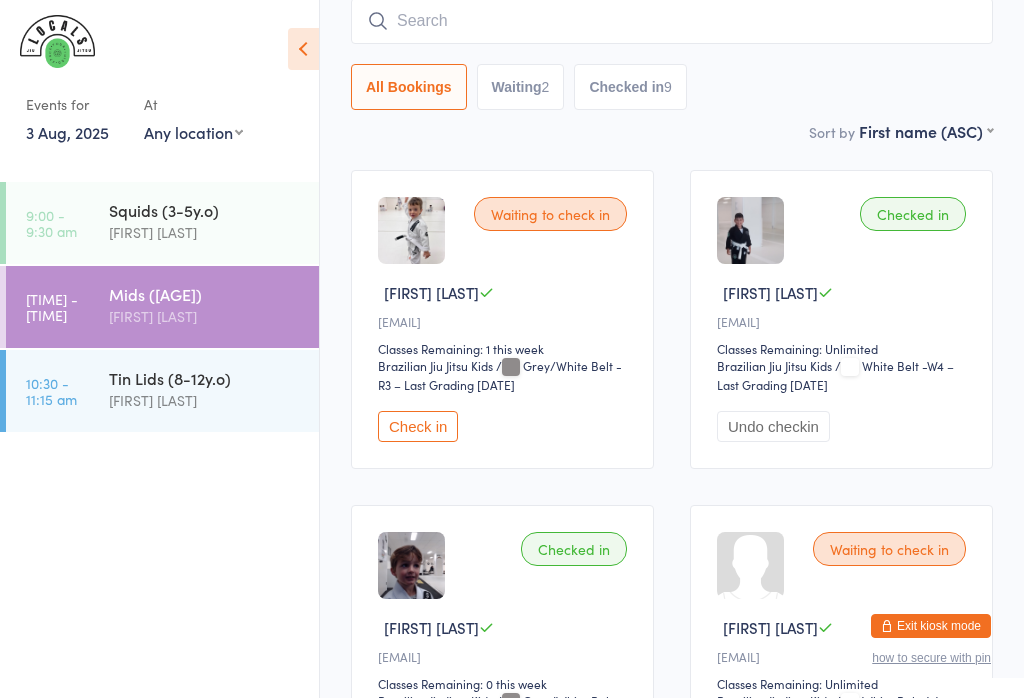 click at bounding box center (672, 21) 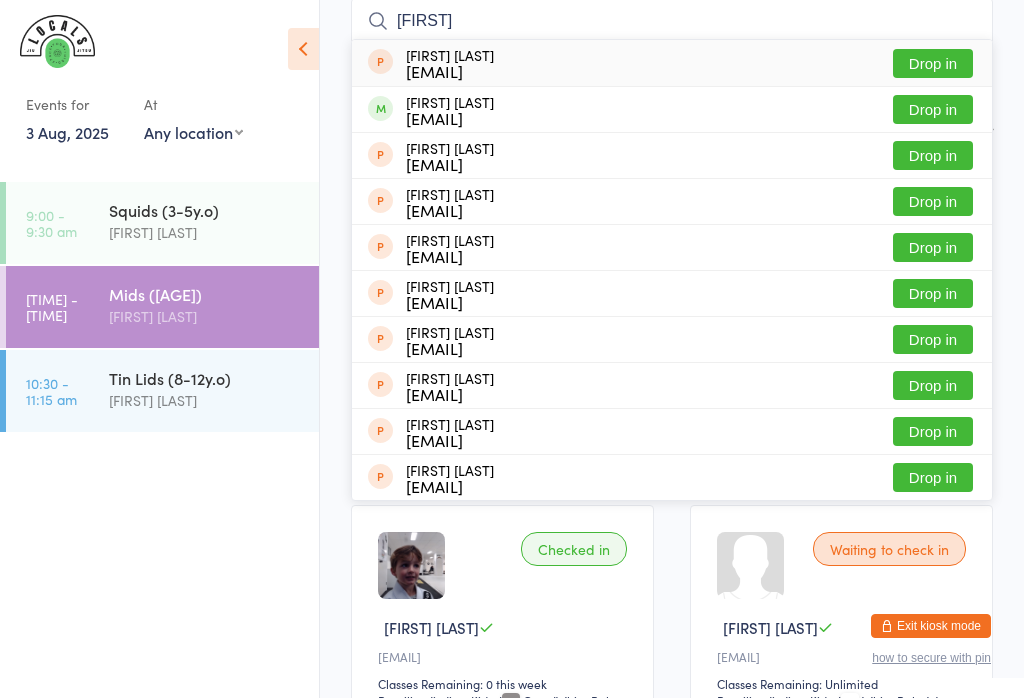 type on "[FIRST]" 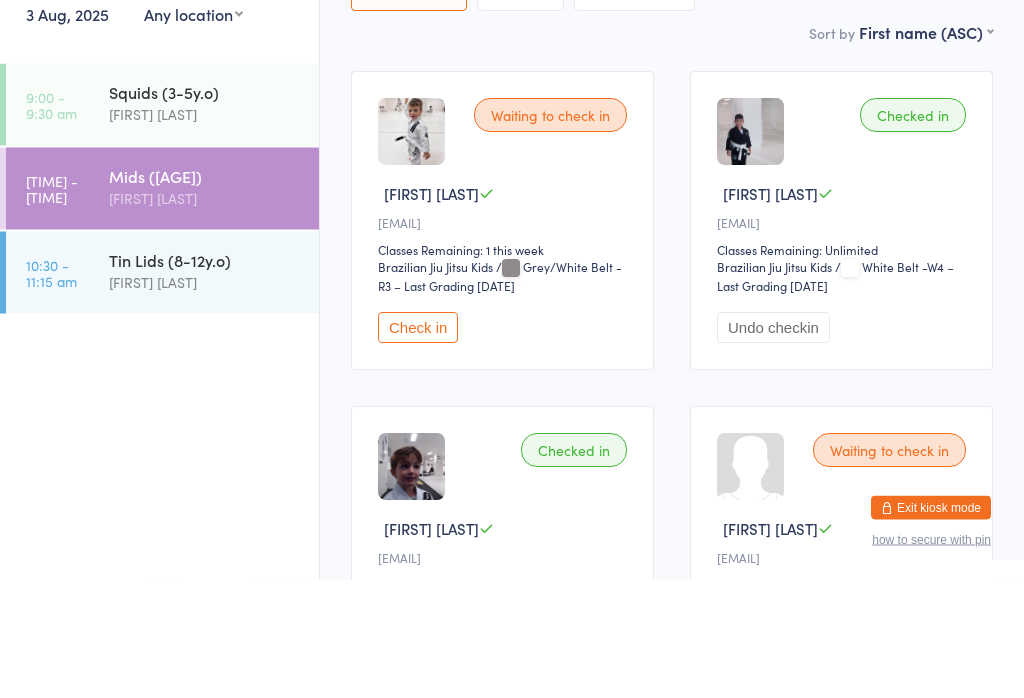 scroll, scrollTop: 159, scrollLeft: 0, axis: vertical 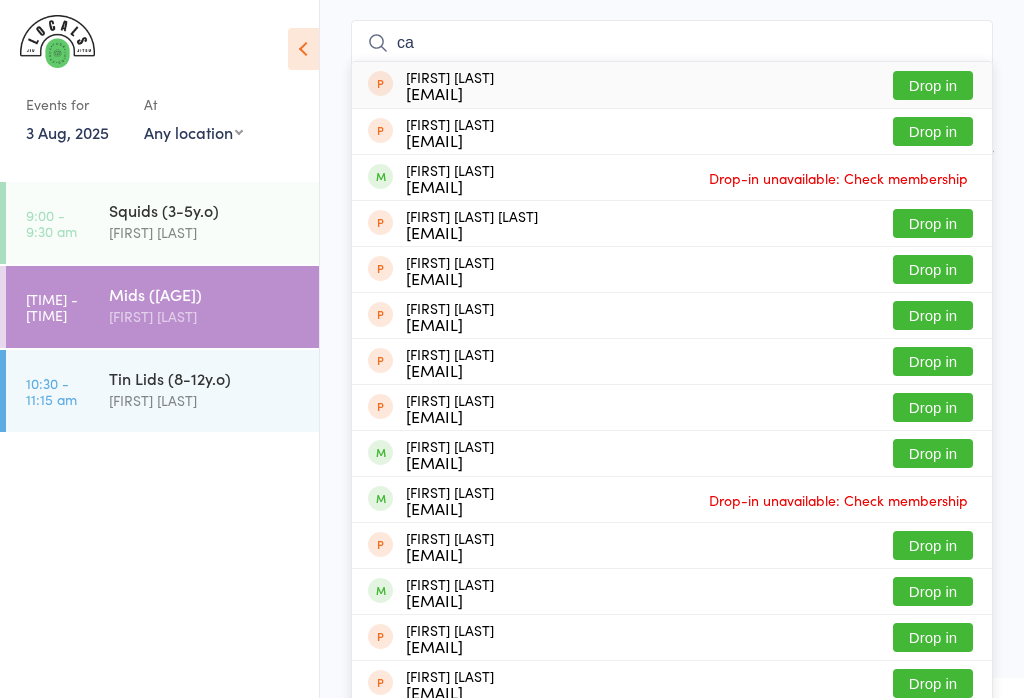 type on "c" 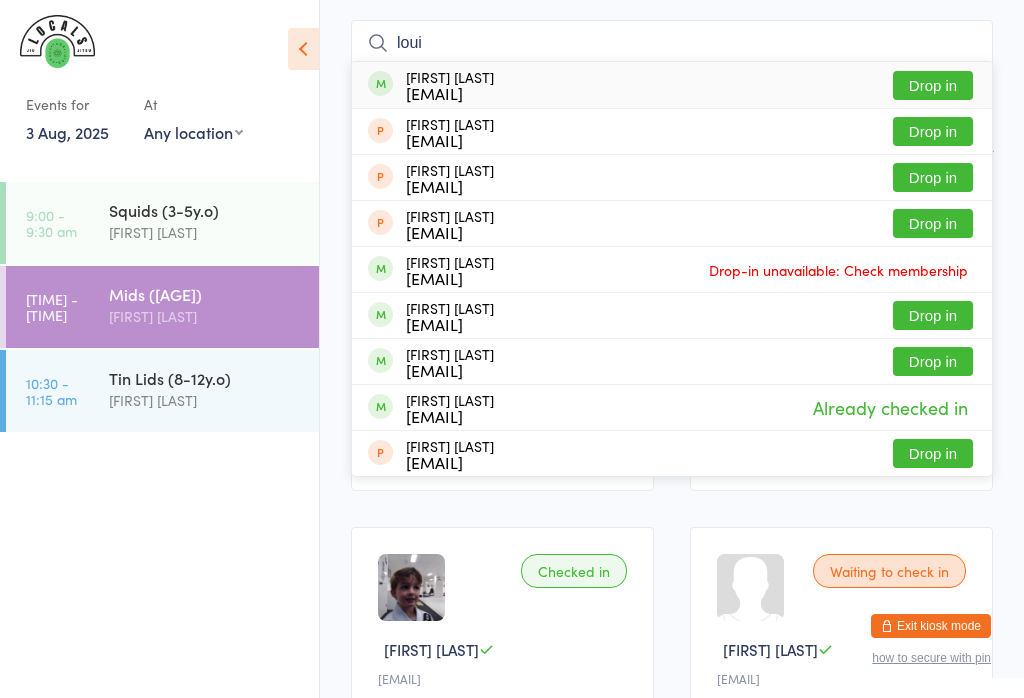 type on "loui" 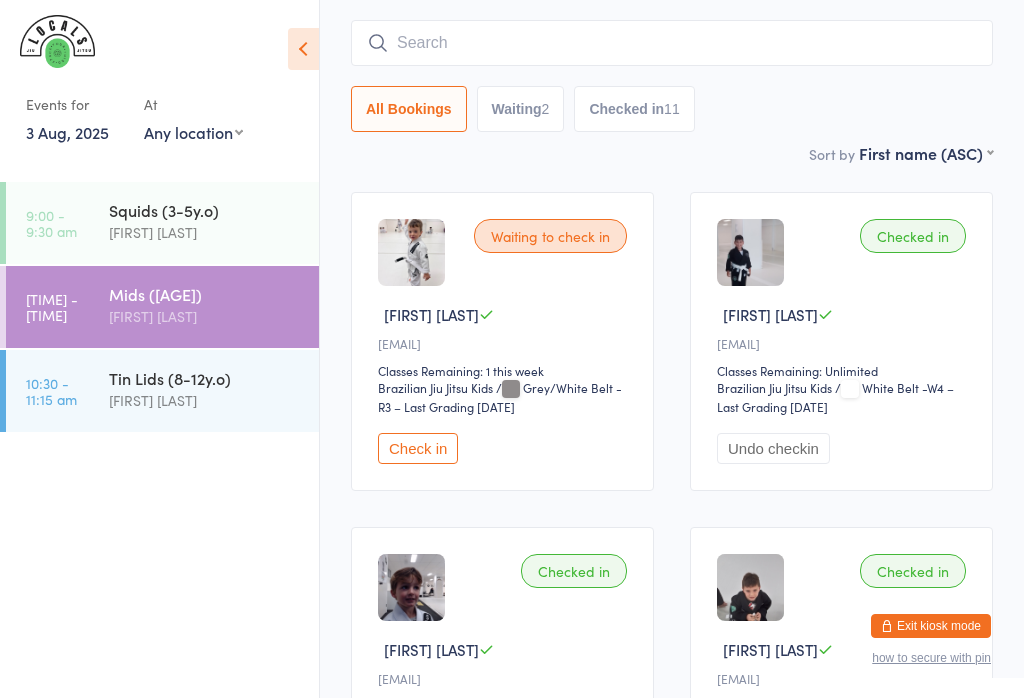 click at bounding box center (672, 43) 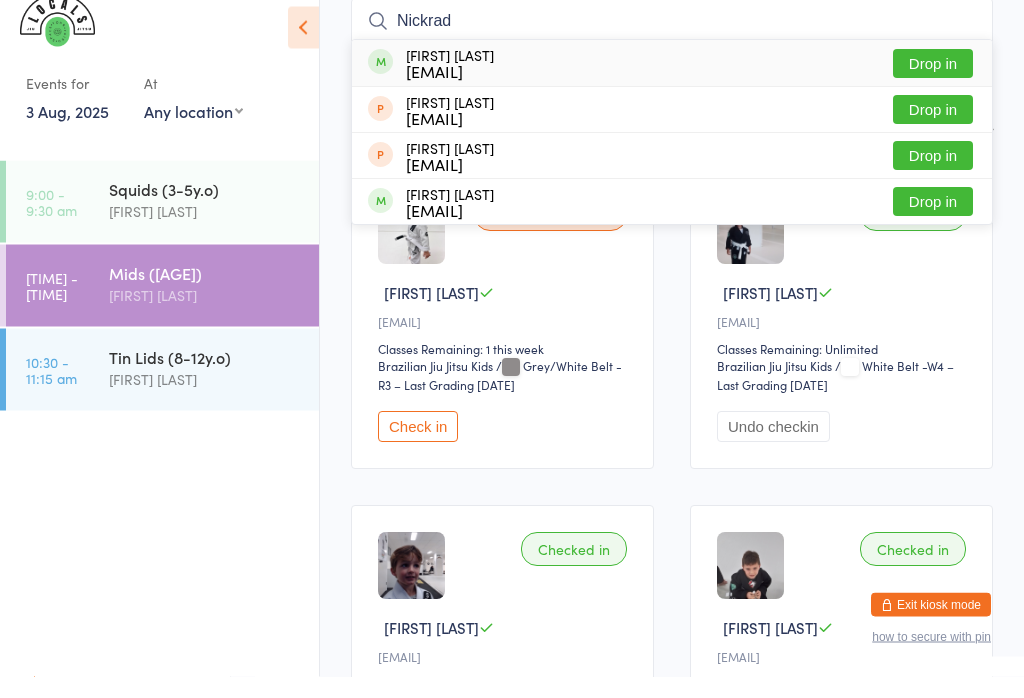 type on "Nickrad" 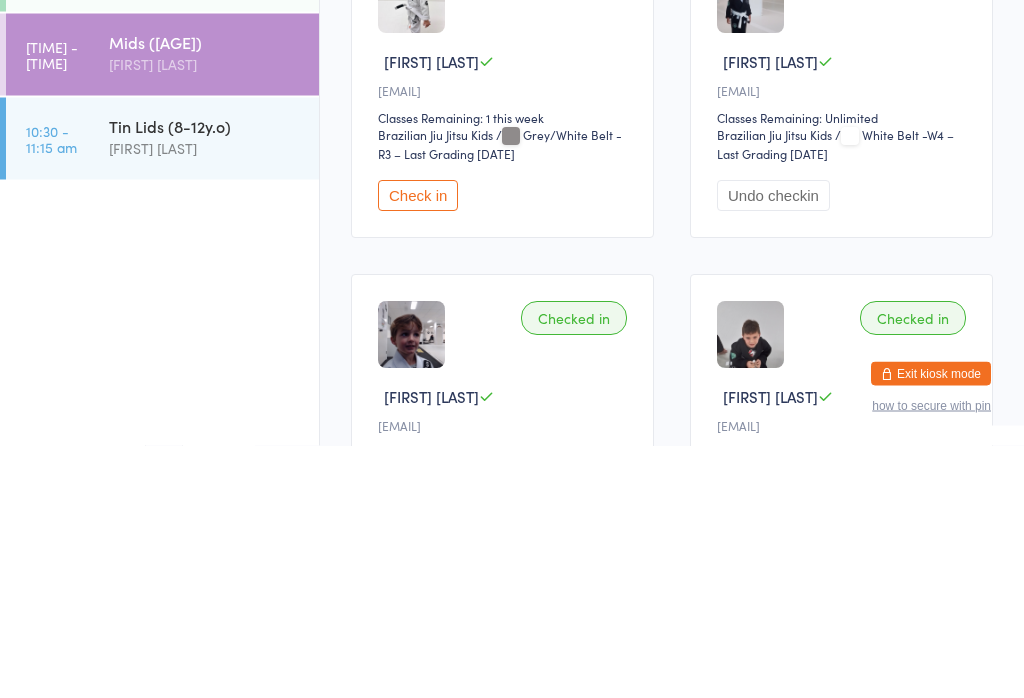 click on "[FIRST] [LAST]" at bounding box center [205, 400] 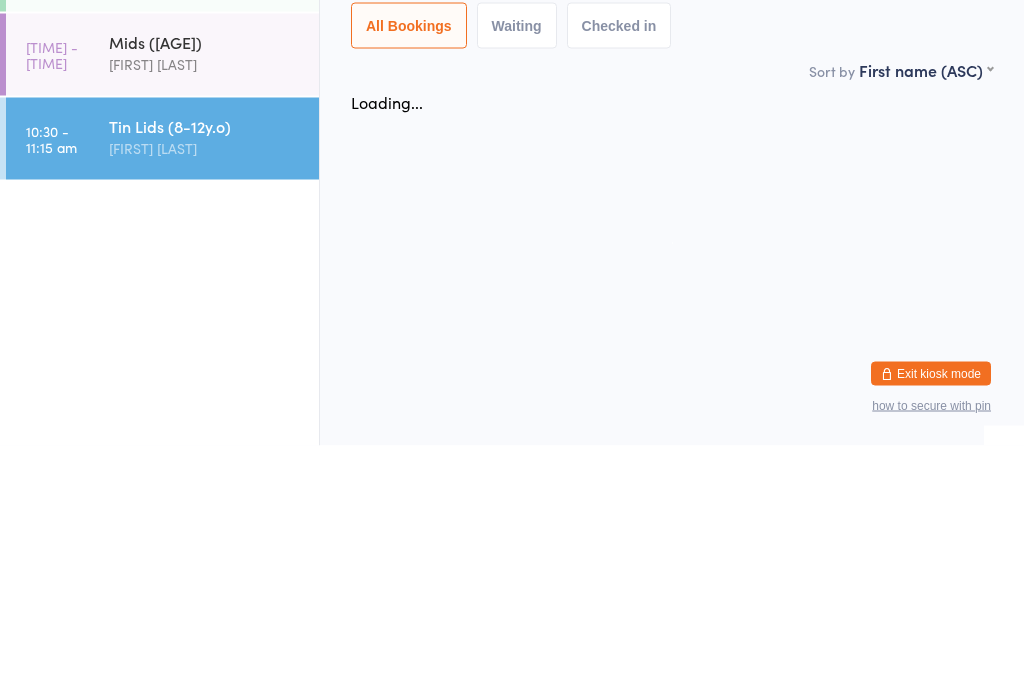 scroll, scrollTop: 0, scrollLeft: 0, axis: both 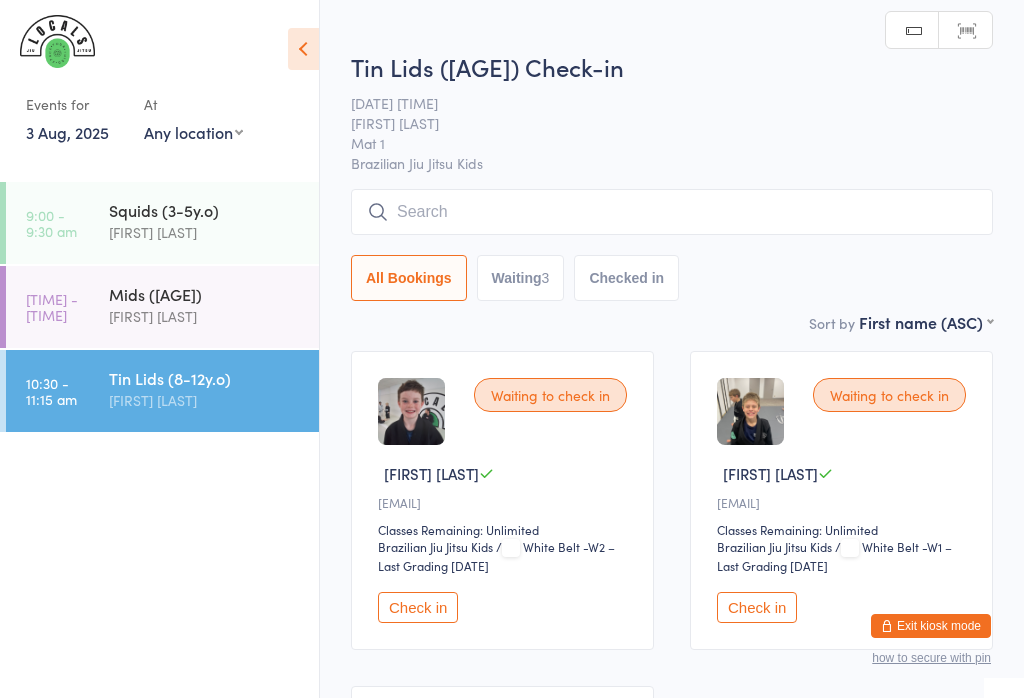 click at bounding box center [672, 212] 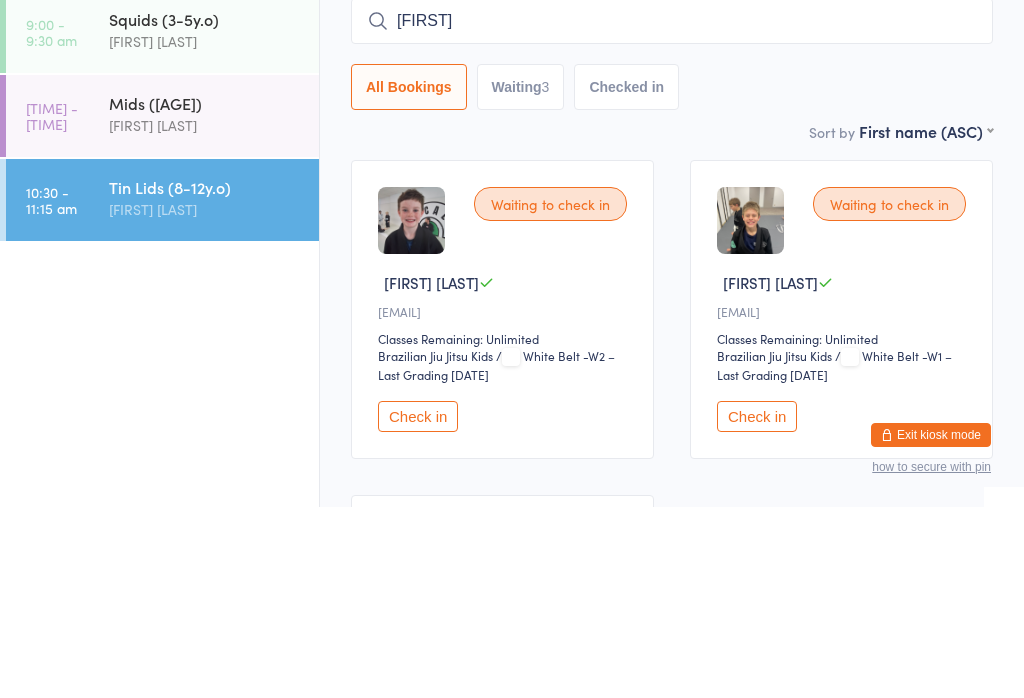 type on "[FIRST] [LAST]" 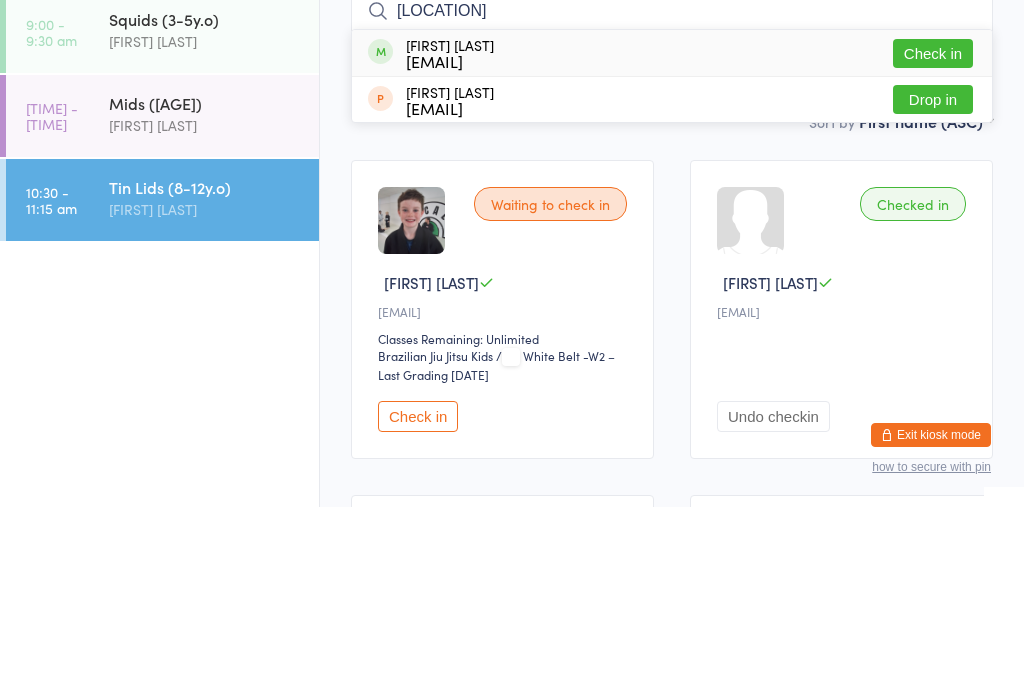 type on "[LOCATION]" 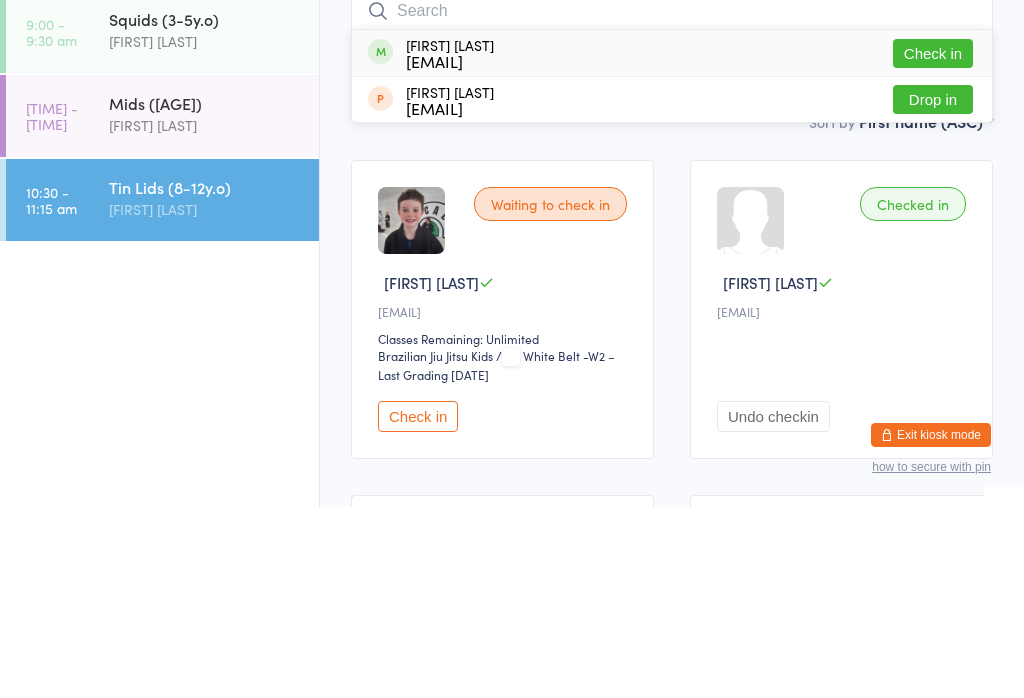 scroll, scrollTop: 191, scrollLeft: 0, axis: vertical 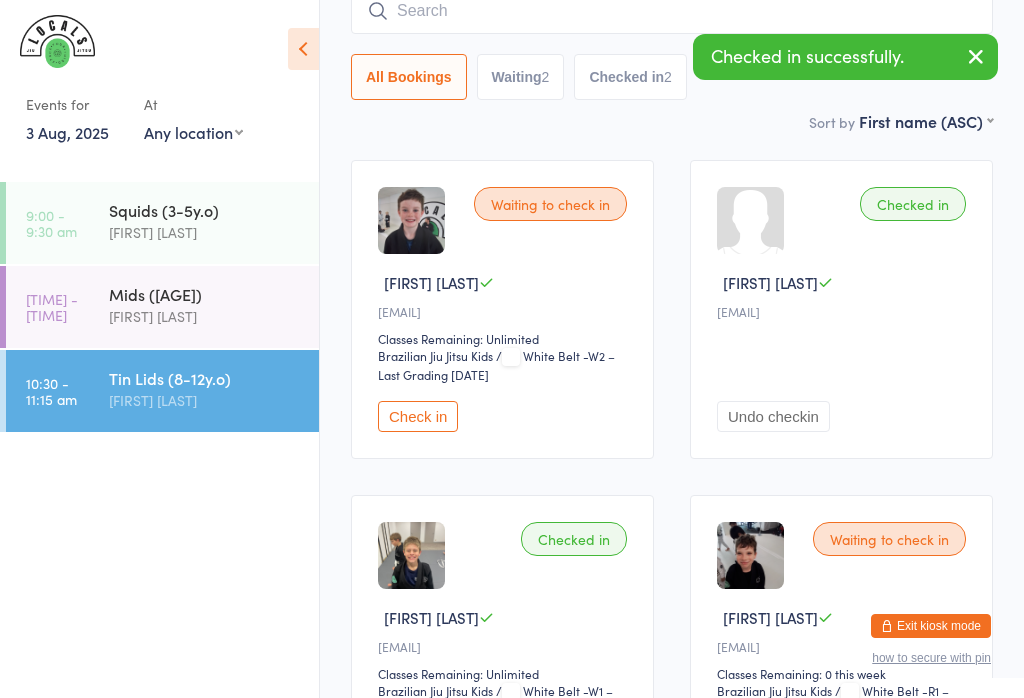 click on "[TIME] [CLASS] [FIRST] [LAST]" at bounding box center (162, 307) 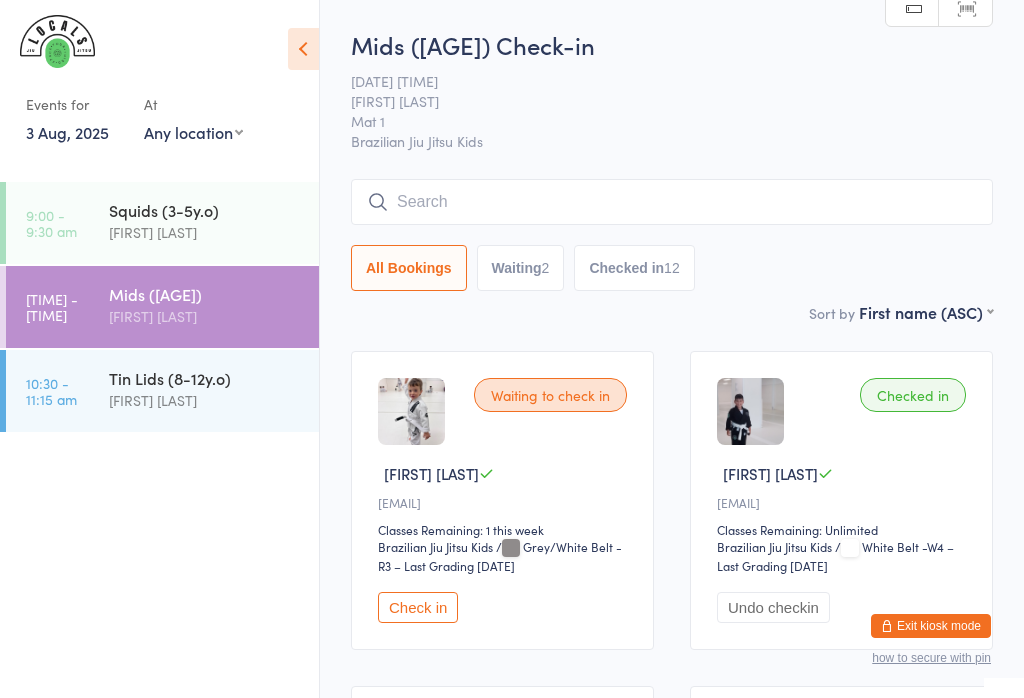 click on "Mids ([AGE])" at bounding box center (205, 294) 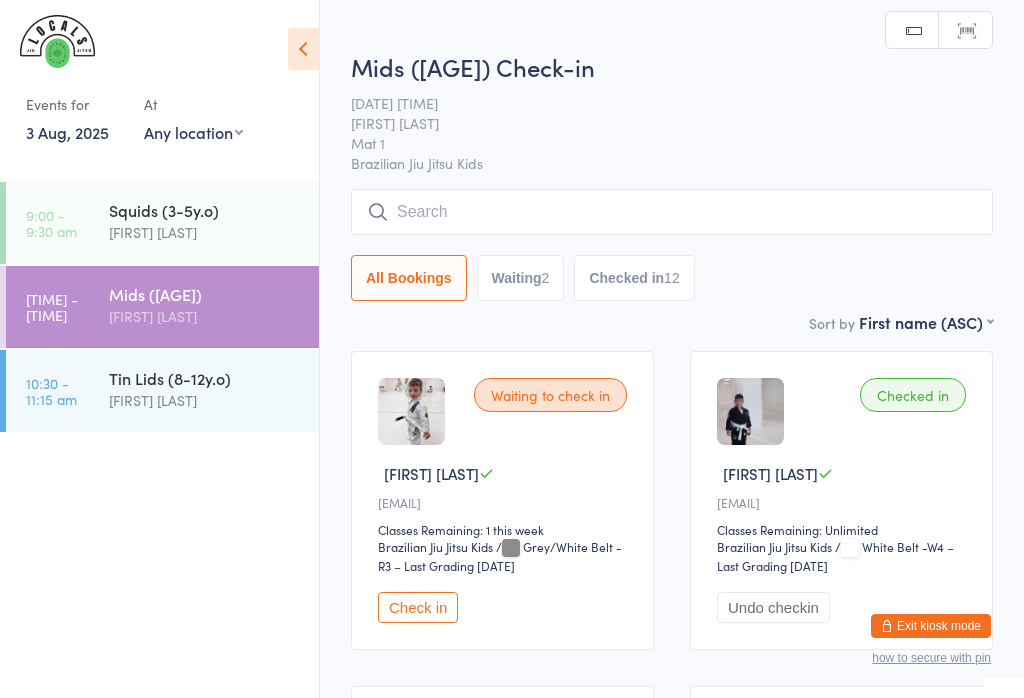 click at bounding box center [672, 212] 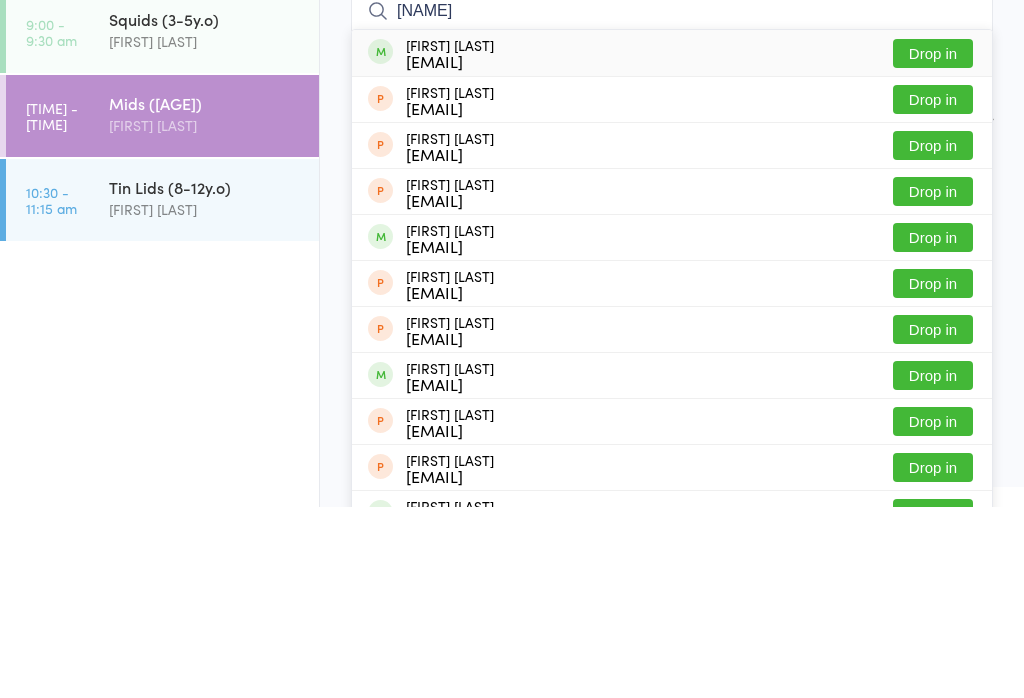 type on "[NAME]" 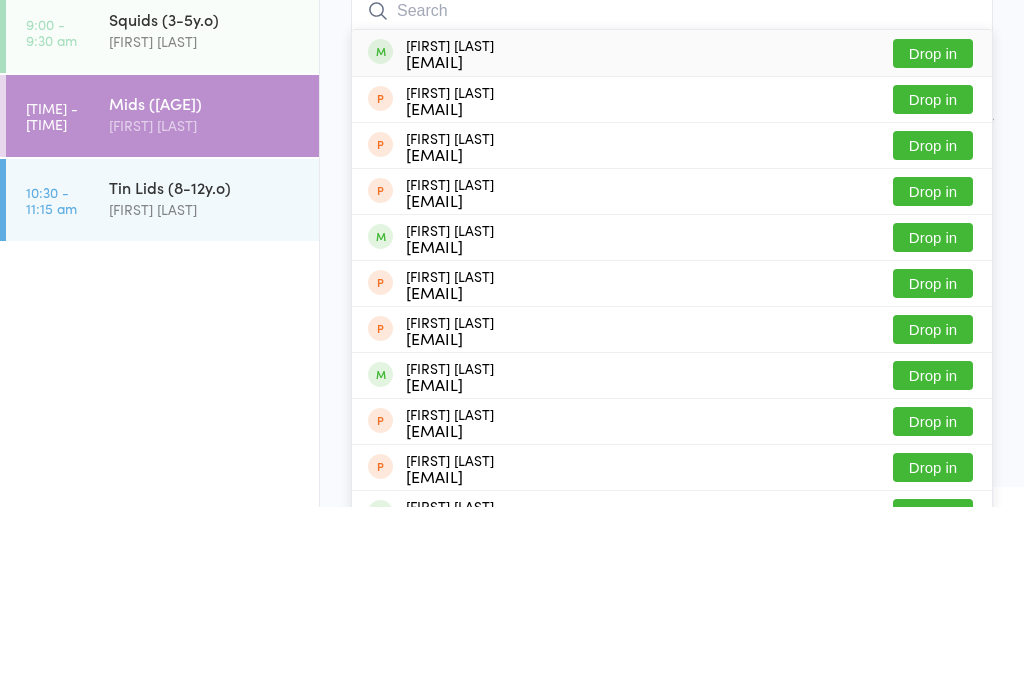 scroll, scrollTop: 191, scrollLeft: 0, axis: vertical 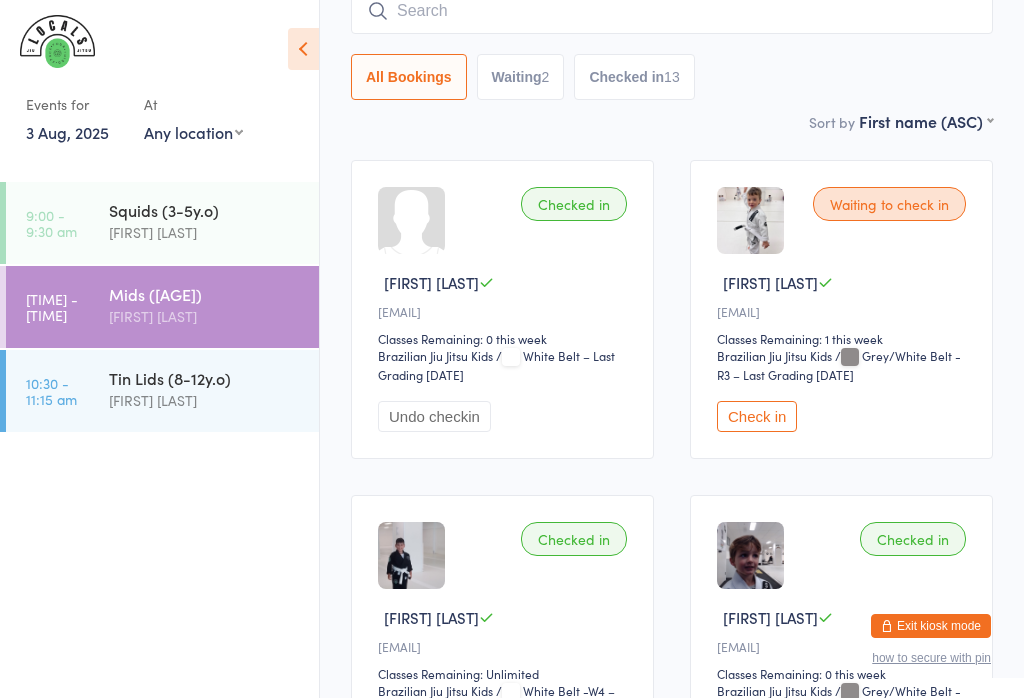 click on "Checked in" at bounding box center [574, 204] 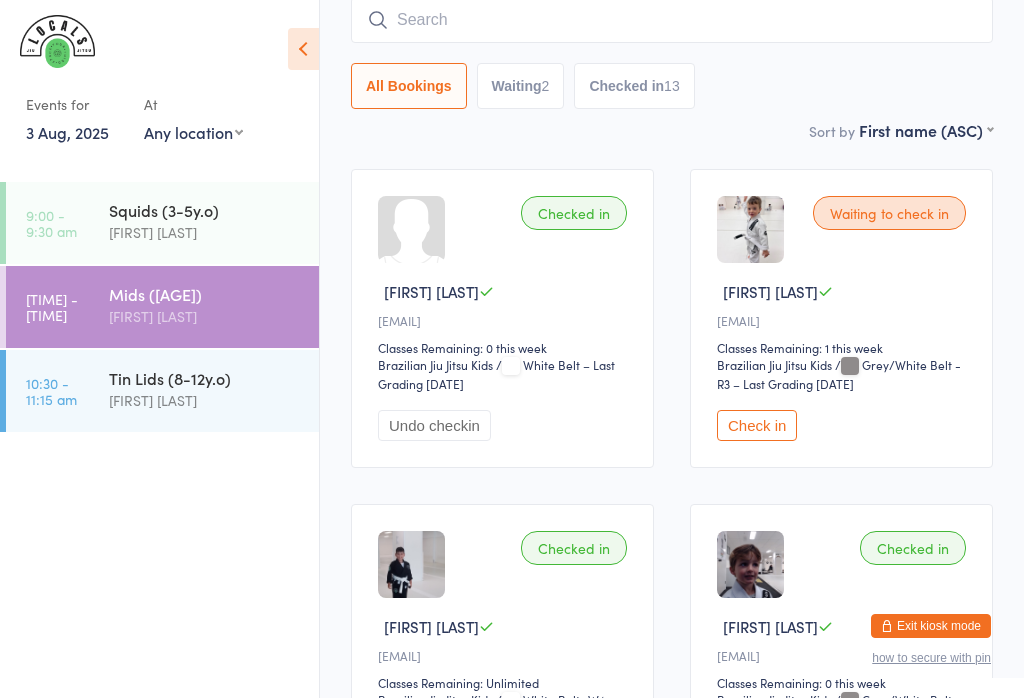 scroll, scrollTop: 181, scrollLeft: 0, axis: vertical 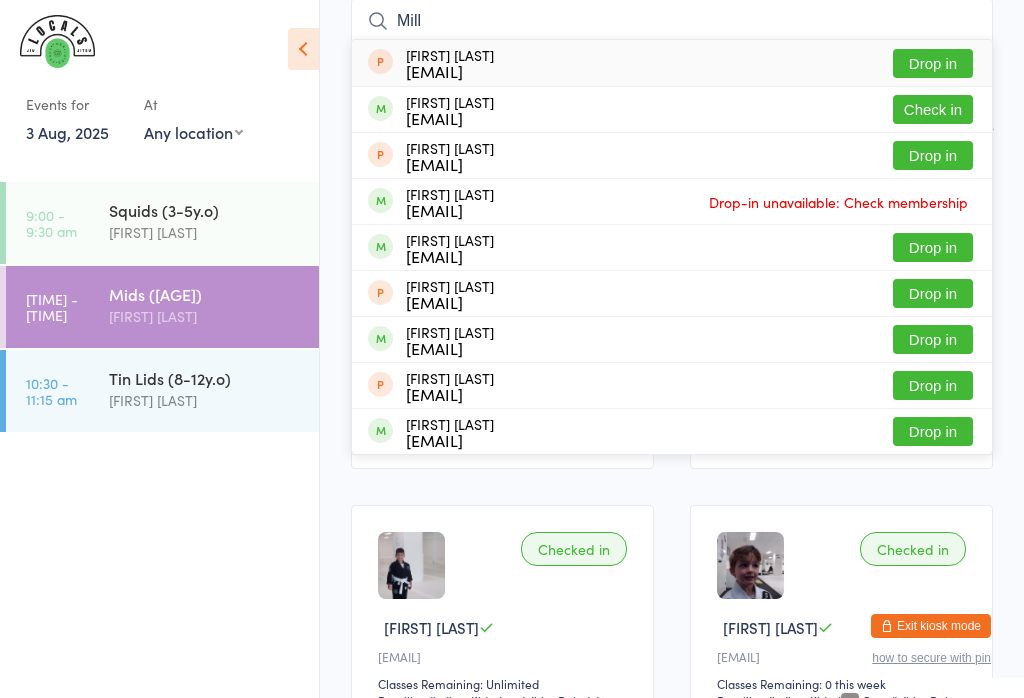type on "Mill" 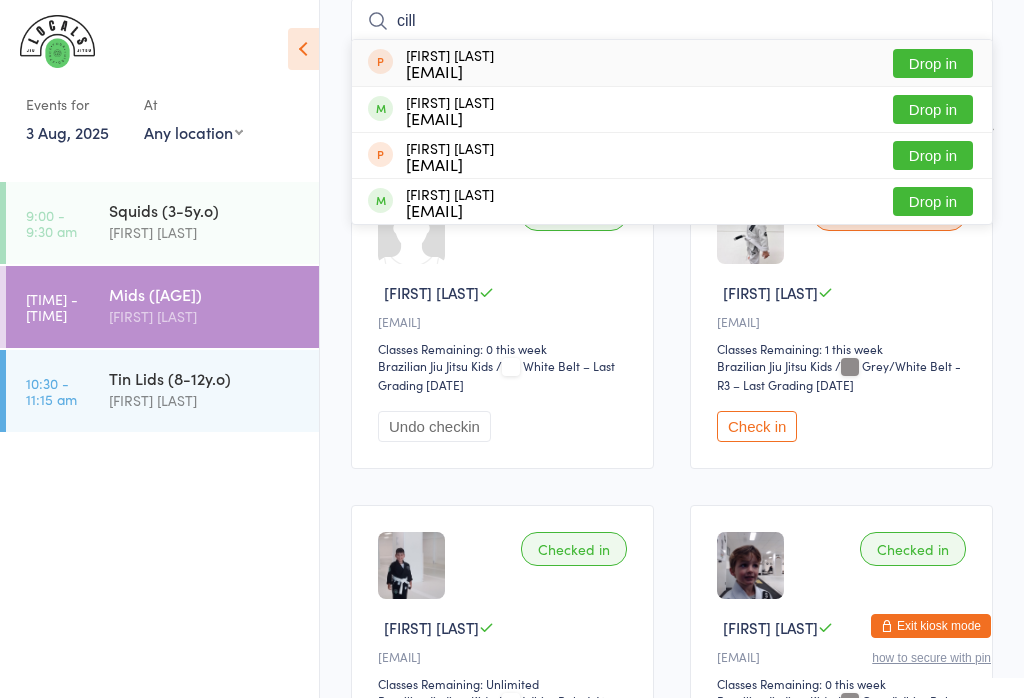 type on "cill" 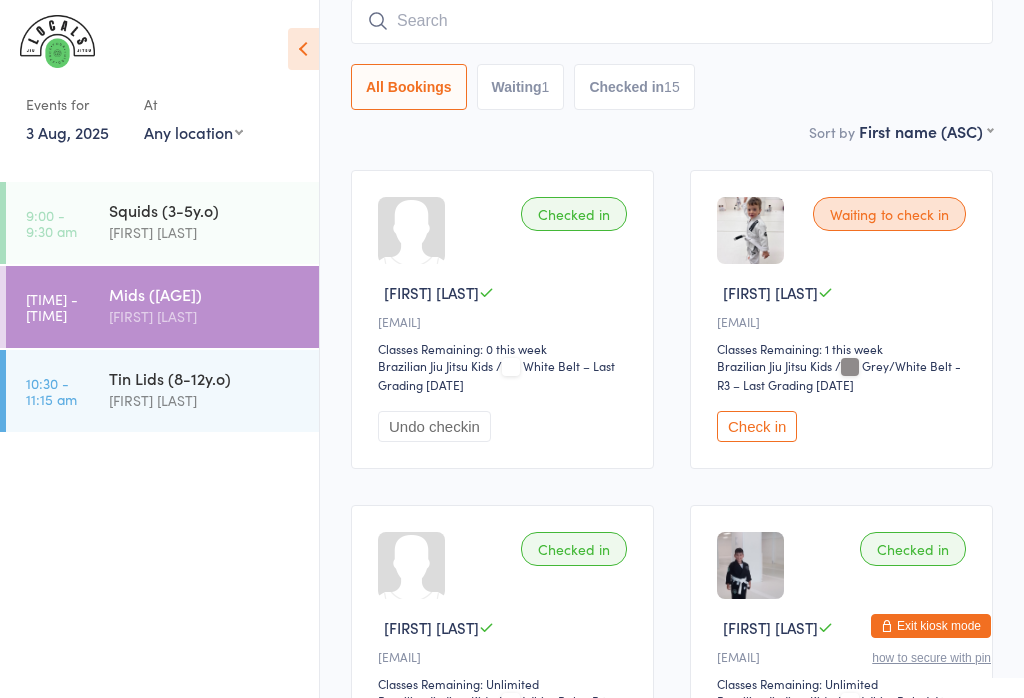 click on "All Bookings Waiting 1 Checked in 15" at bounding box center [672, 87] 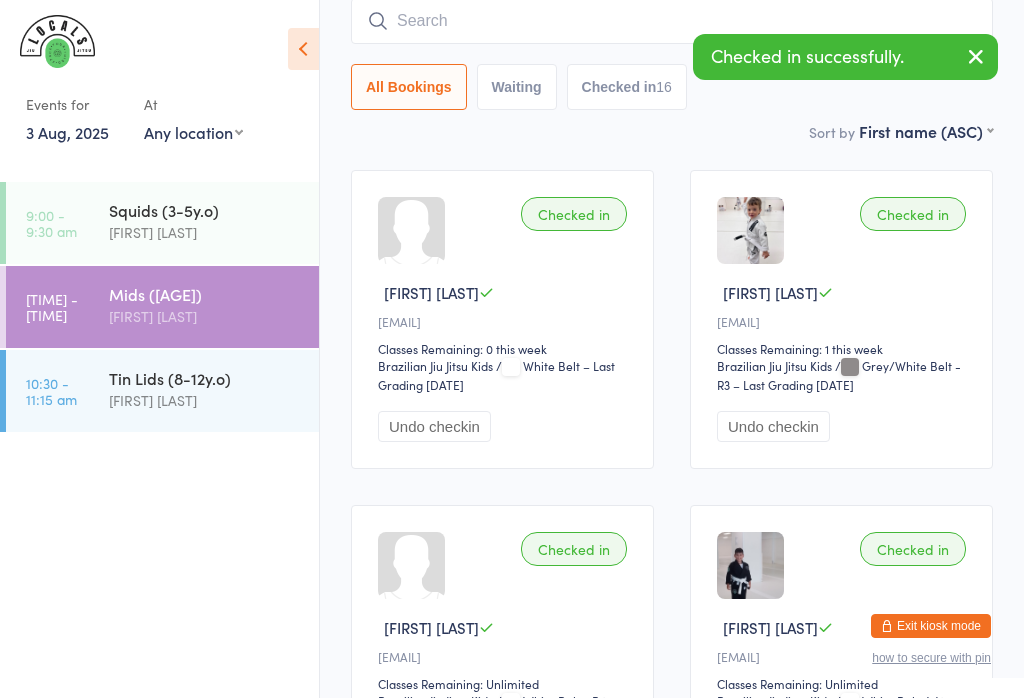 click at bounding box center (976, 56) 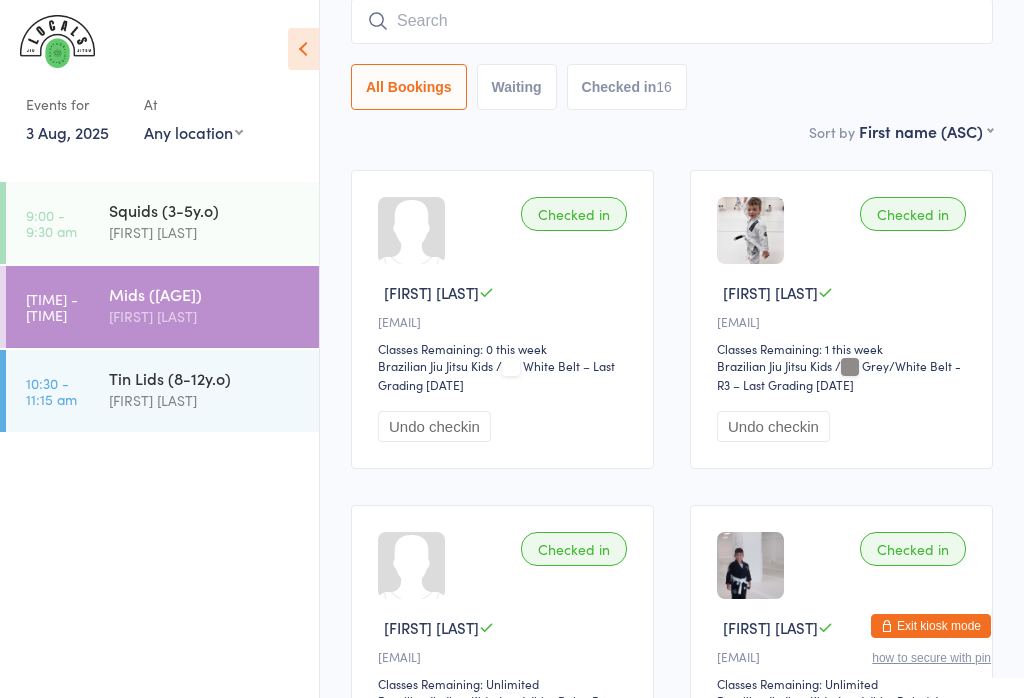 click on "[FIRST] [LAST]" at bounding box center (205, 400) 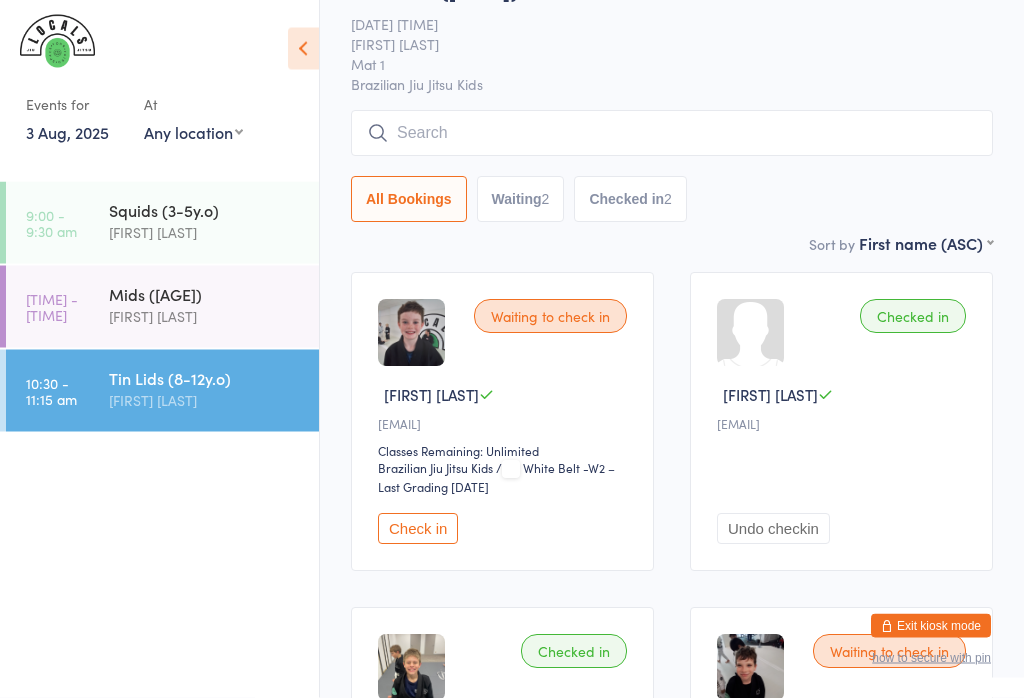 scroll, scrollTop: 79, scrollLeft: 0, axis: vertical 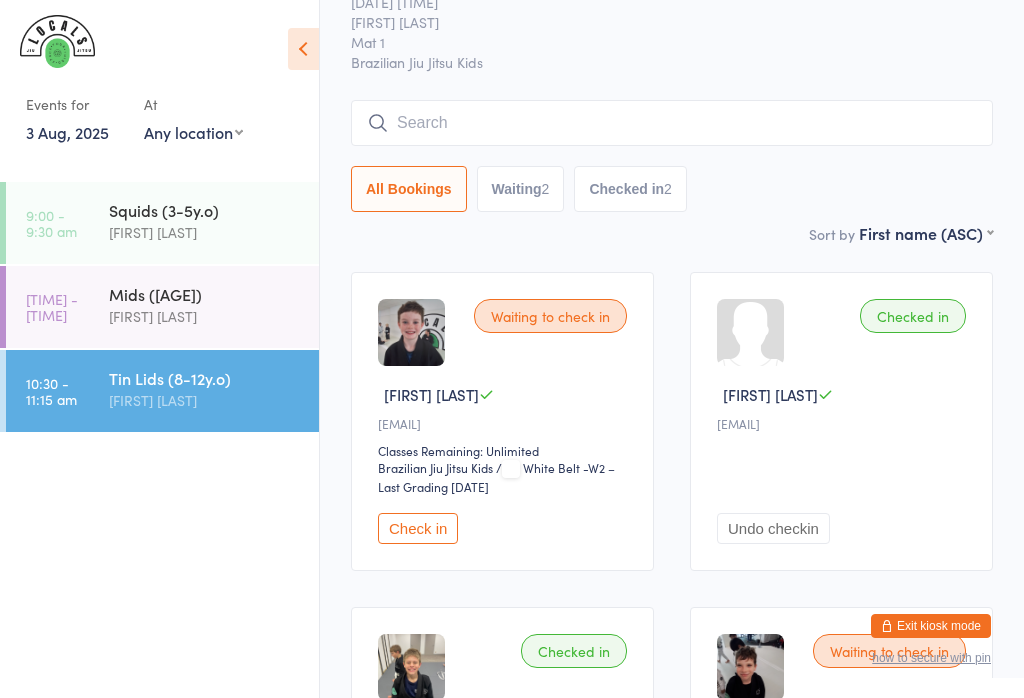 click on "Check in" at bounding box center (418, 528) 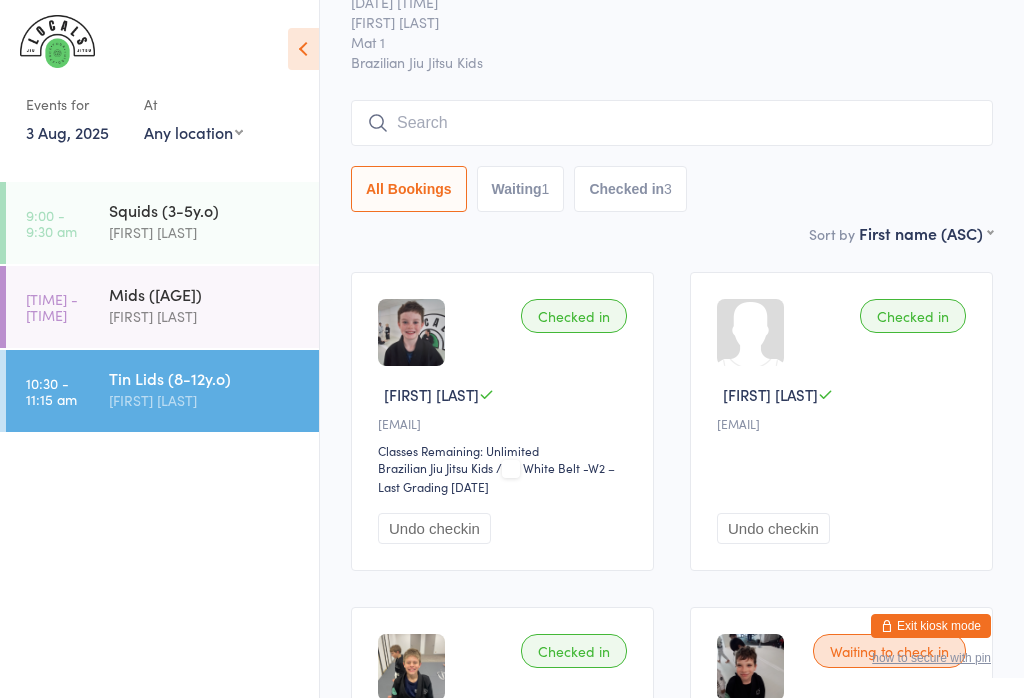 click at bounding box center [672, 123] 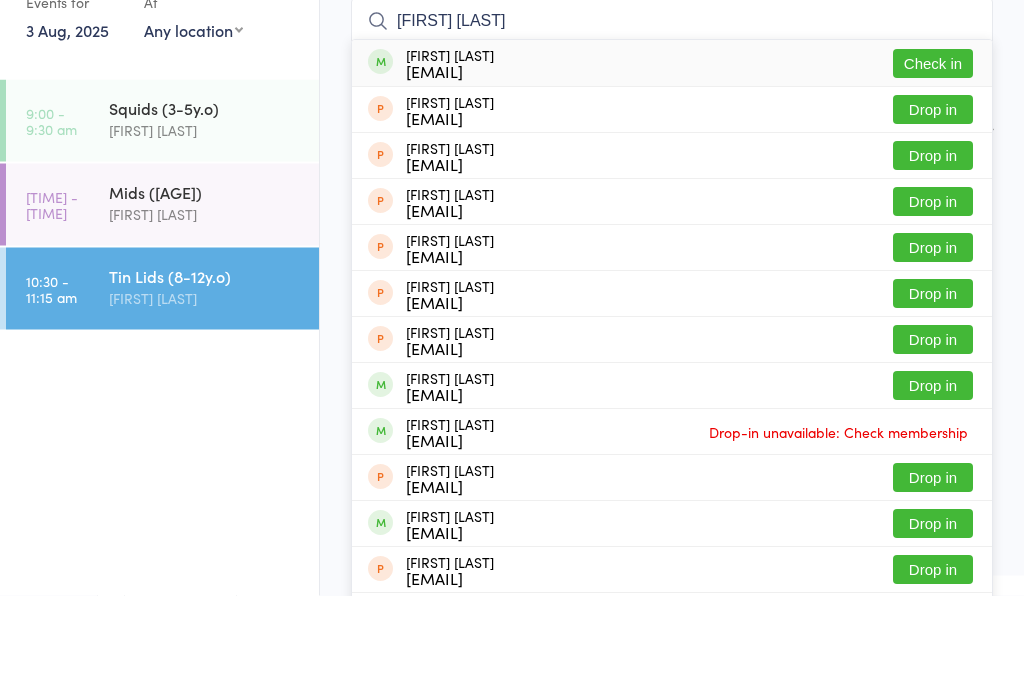 type on "[FIRST] [LAST]" 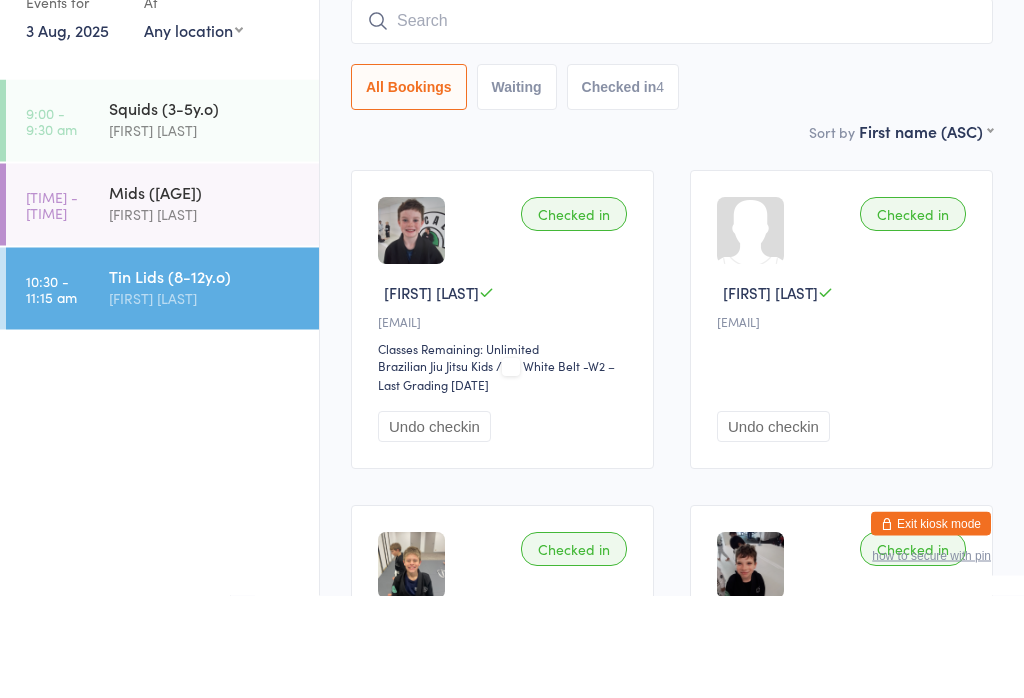 click on "Checked in  4" at bounding box center [623, 190] 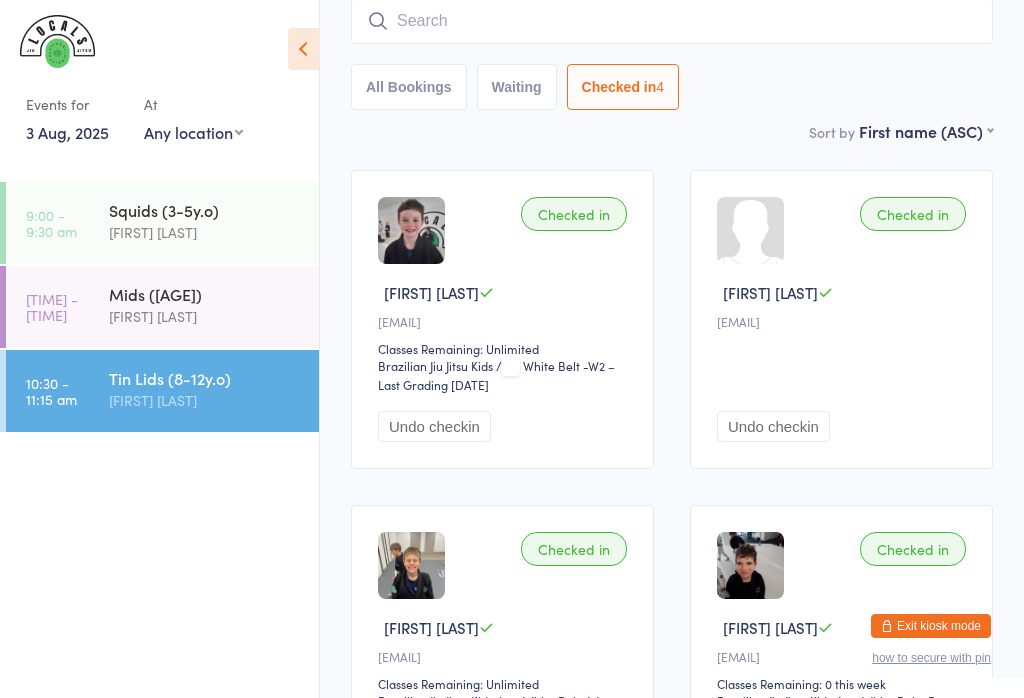 click at bounding box center (672, 21) 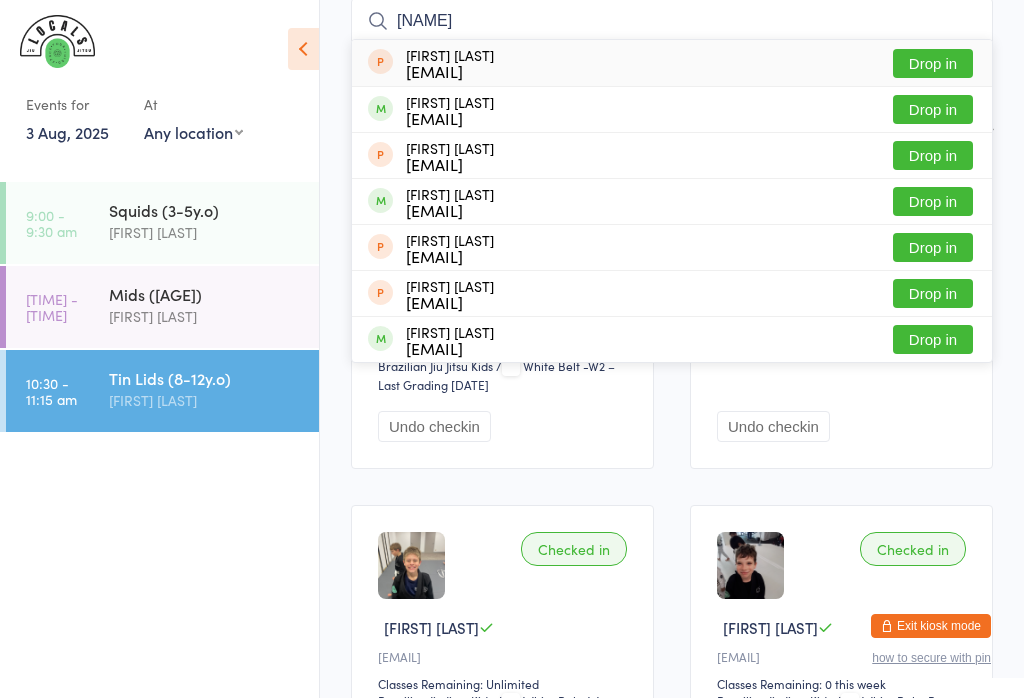 type on "[NAME]" 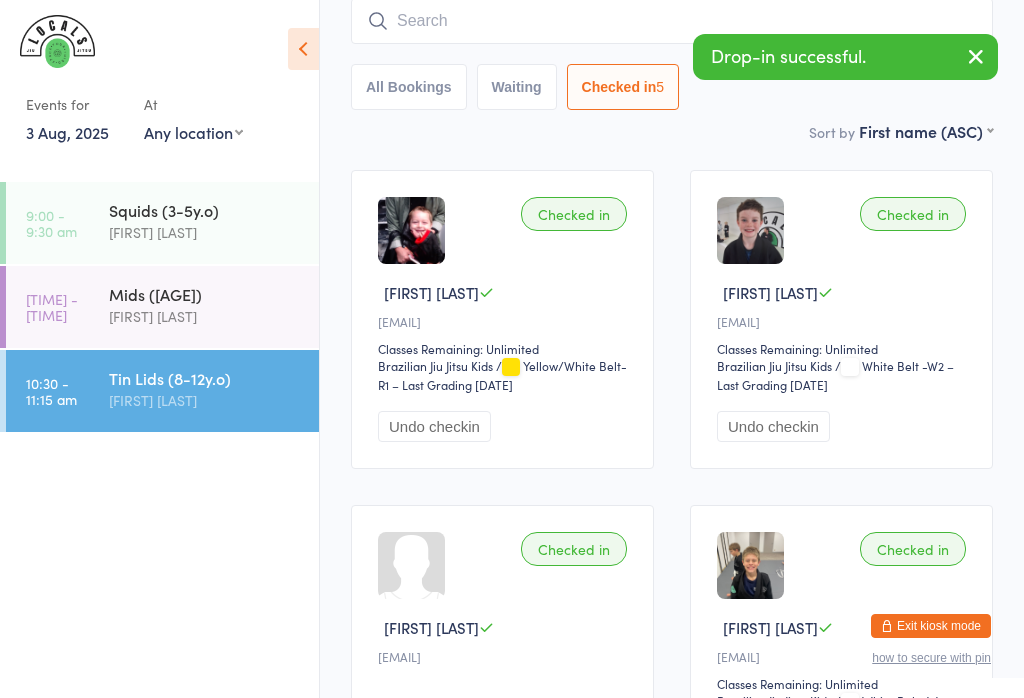 click at bounding box center (672, 21) 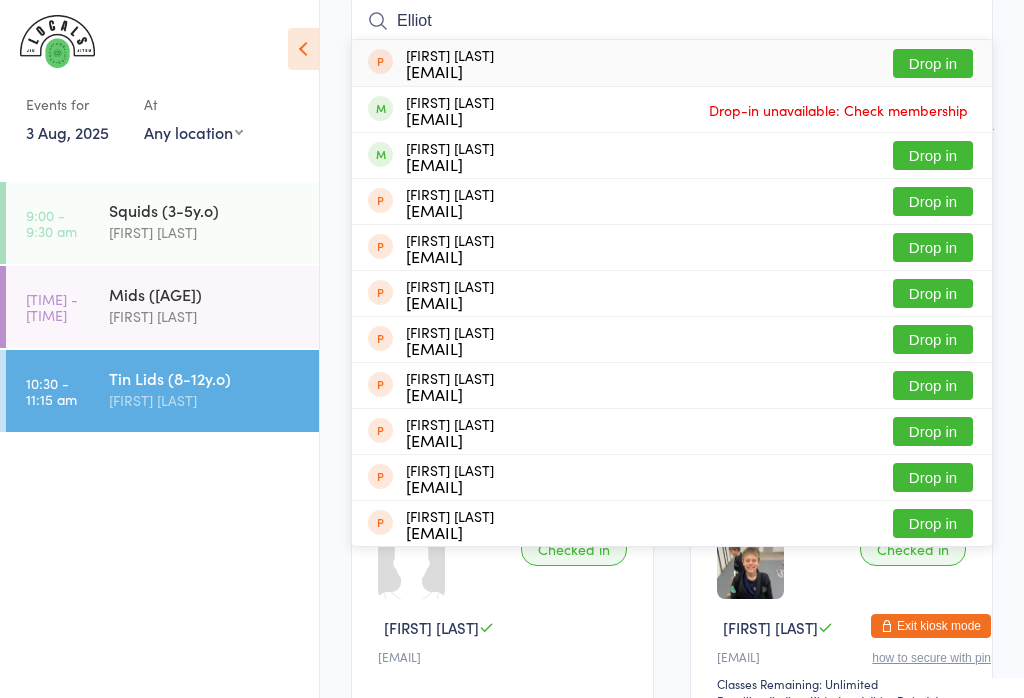 type on "Elliot" 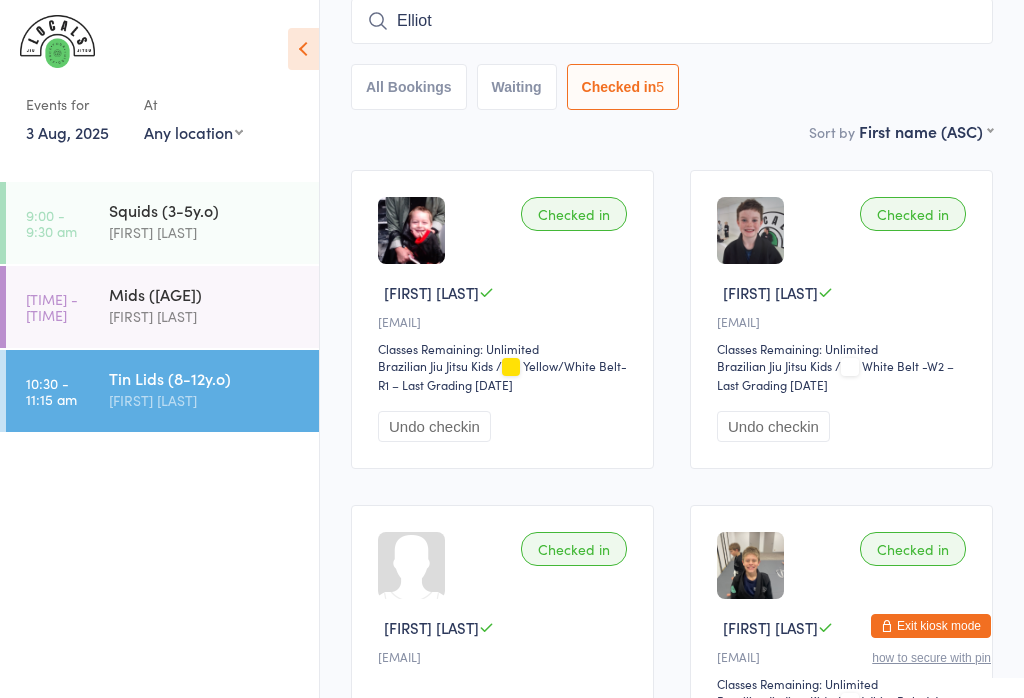 type 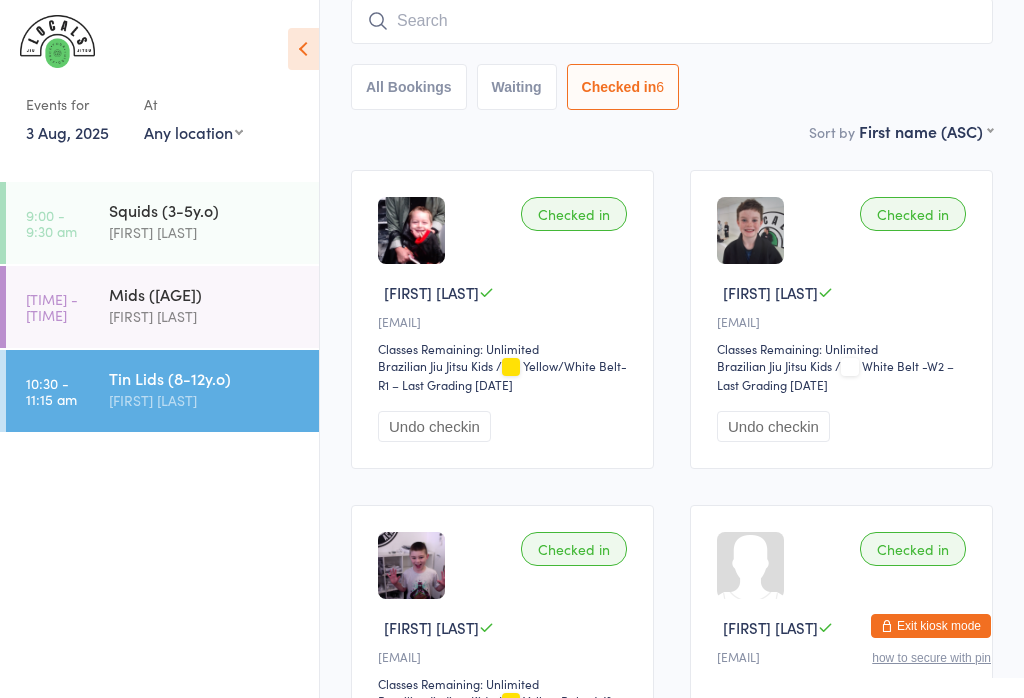 click on "[FIRST] [LAST]" at bounding box center (205, 400) 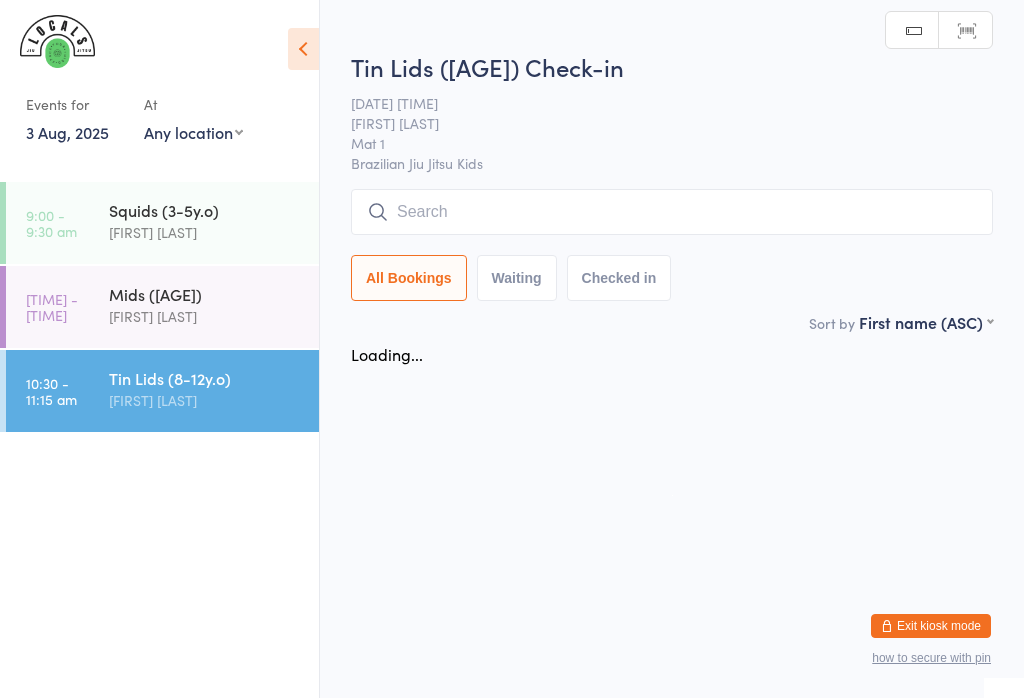 scroll, scrollTop: 0, scrollLeft: 0, axis: both 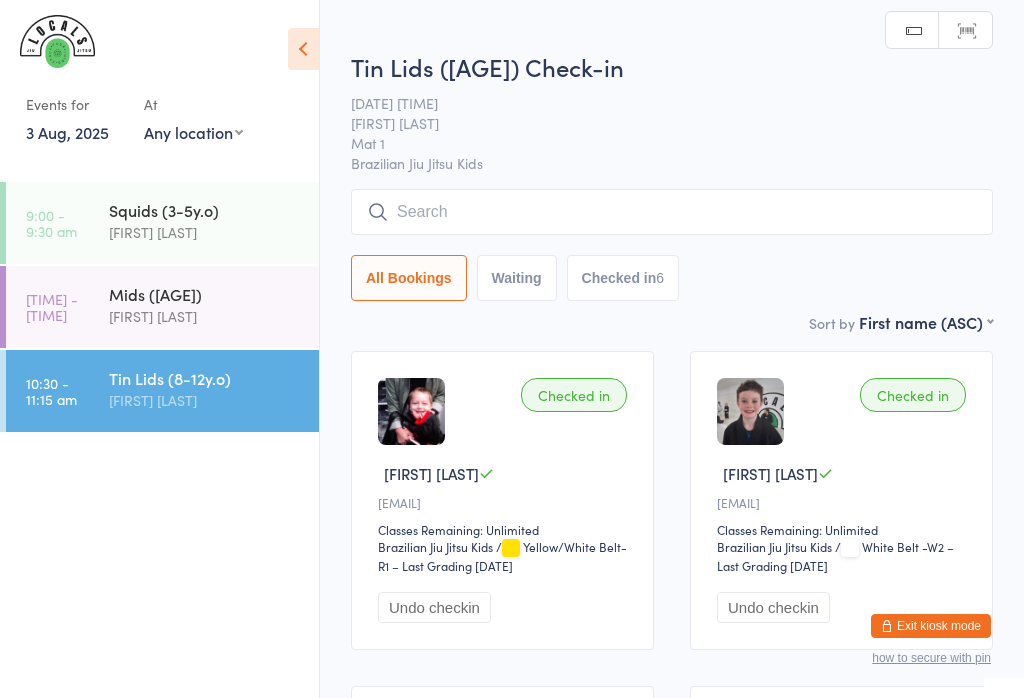 click at bounding box center [672, 212] 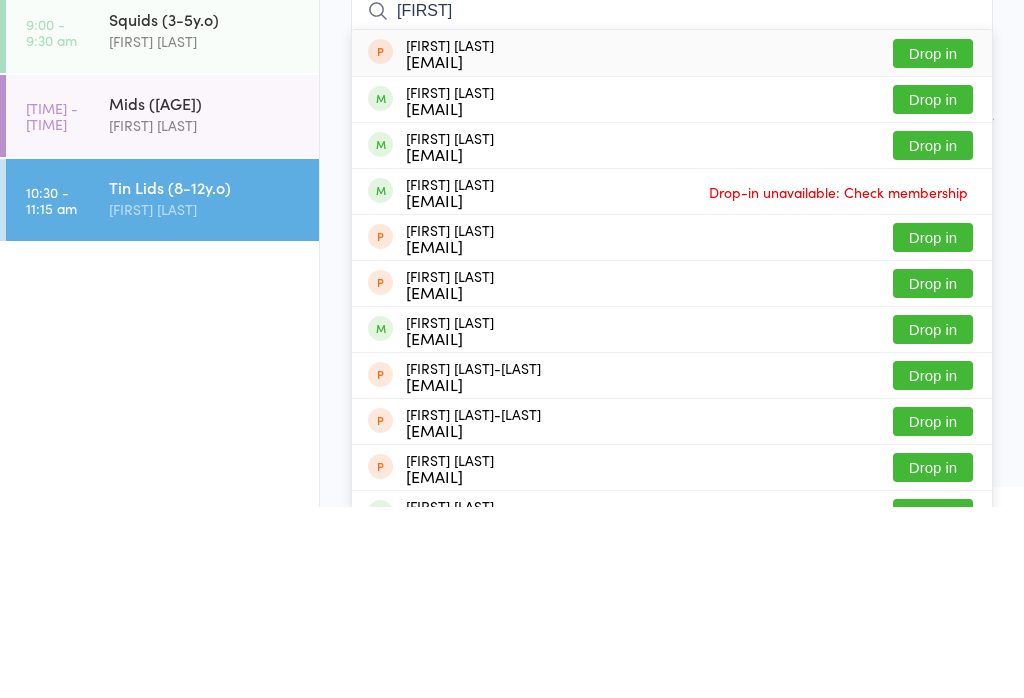 type on "[FIRST]" 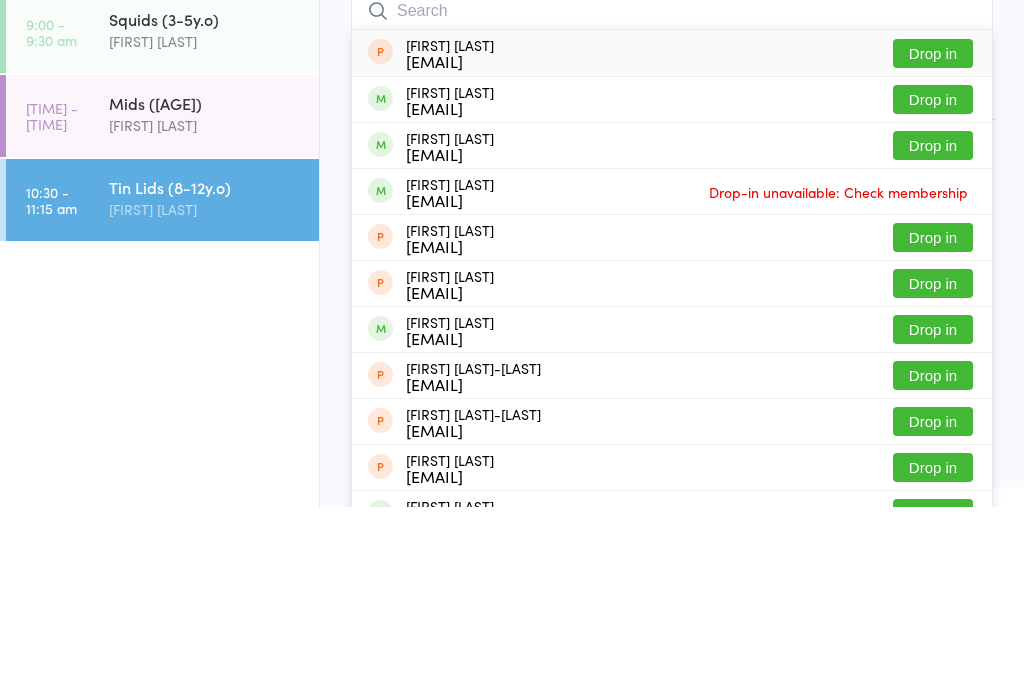 scroll, scrollTop: 191, scrollLeft: 0, axis: vertical 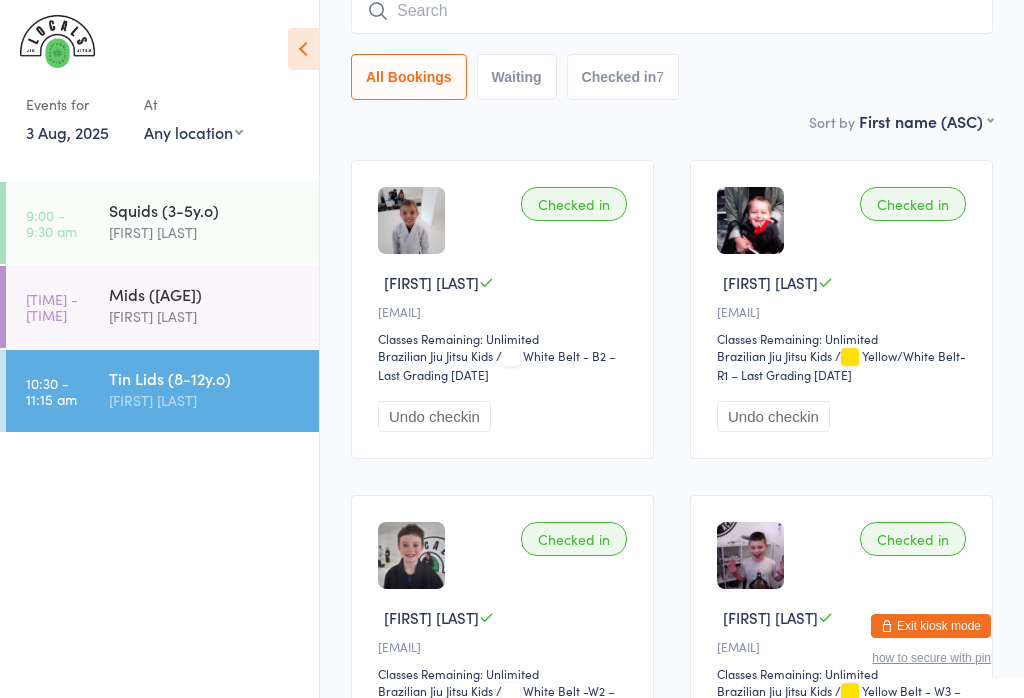 click on "[FIRST] [LAST]" at bounding box center [205, 316] 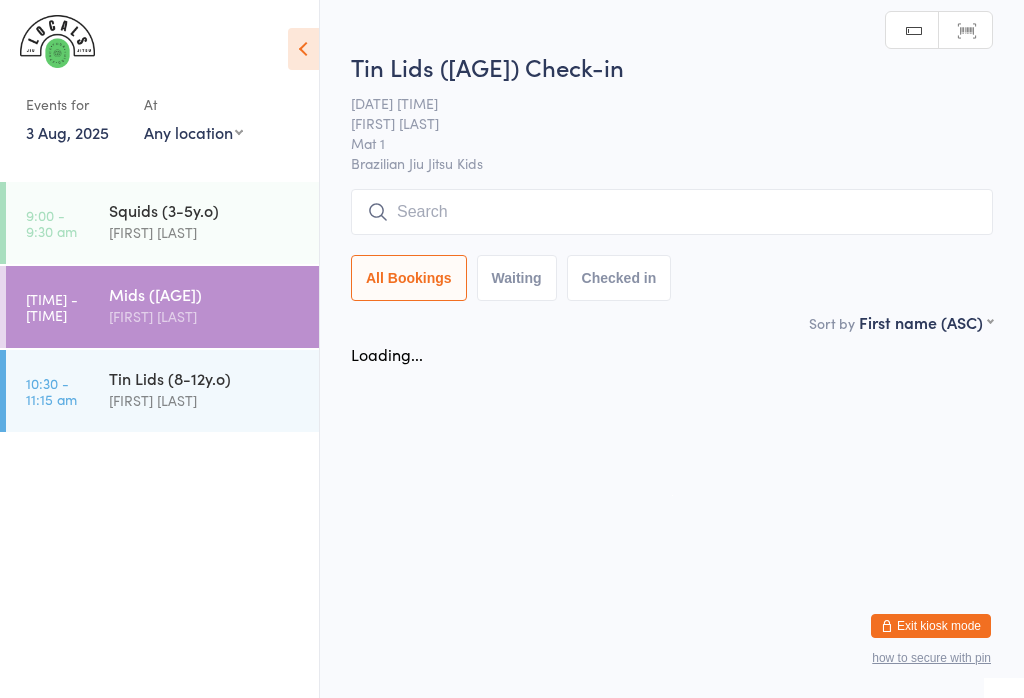 scroll, scrollTop: 0, scrollLeft: 0, axis: both 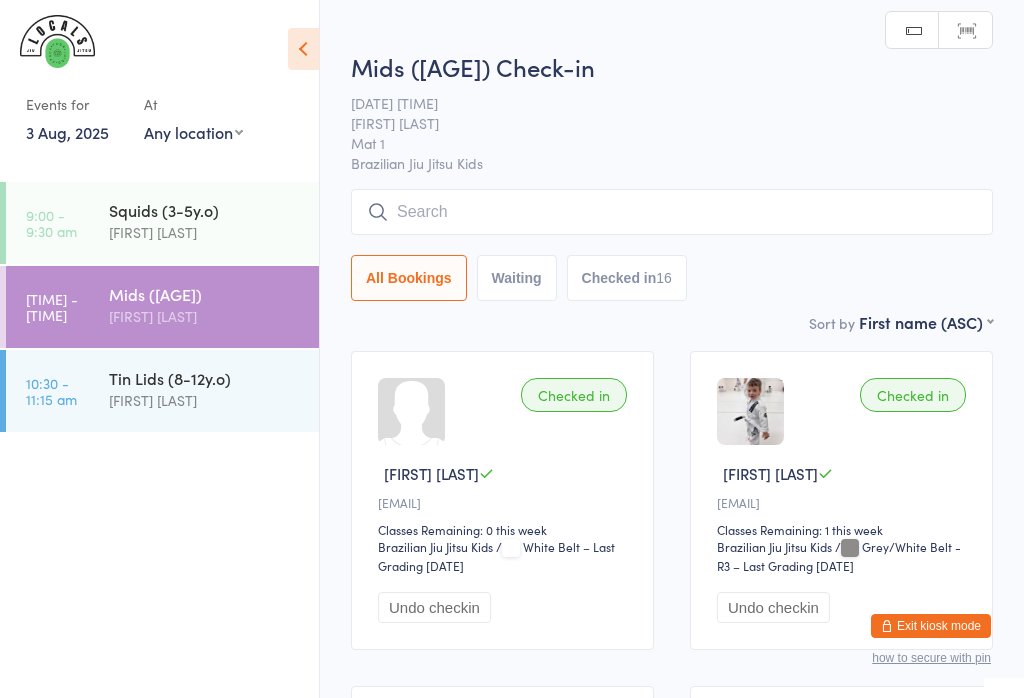 click at bounding box center (672, 212) 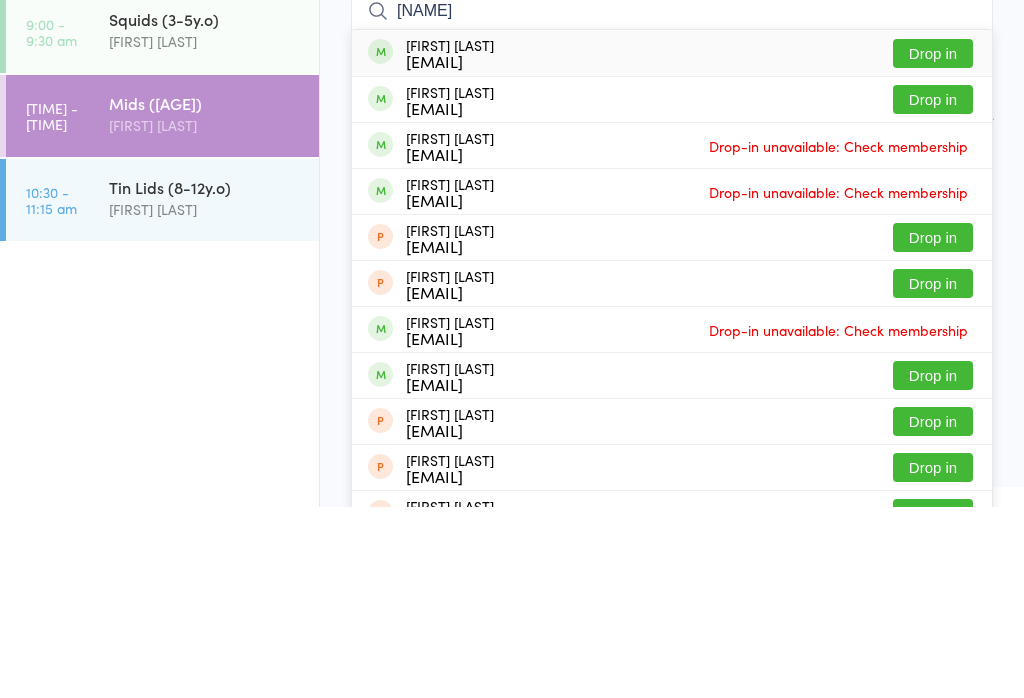 type on "[NAME]" 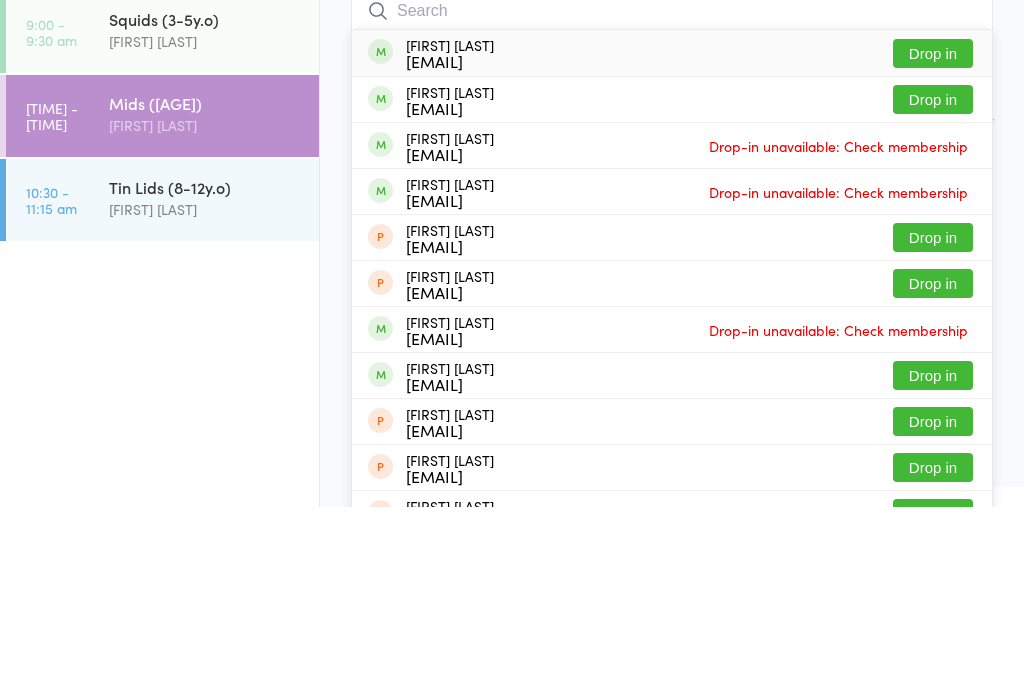 scroll, scrollTop: 191, scrollLeft: 0, axis: vertical 